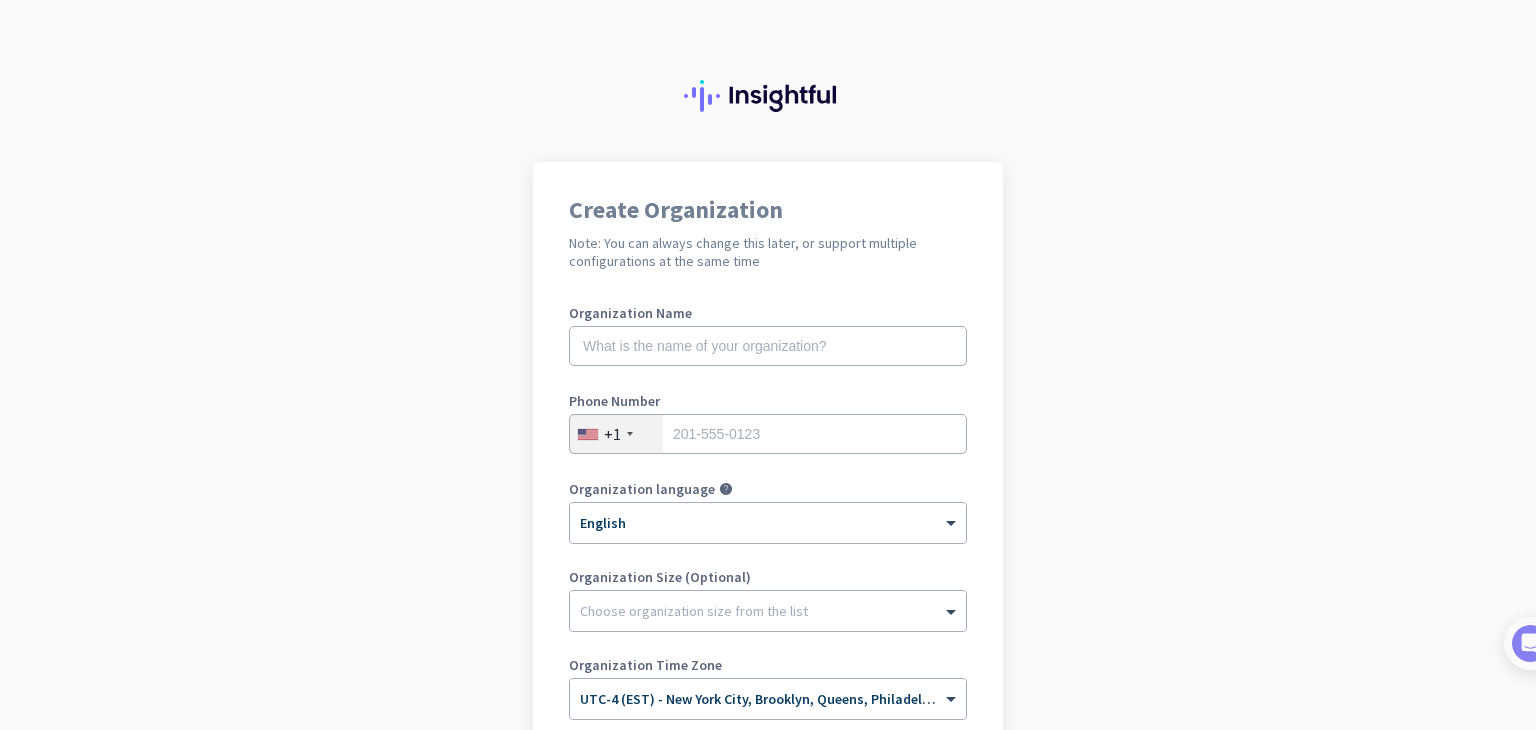 scroll, scrollTop: 0, scrollLeft: 0, axis: both 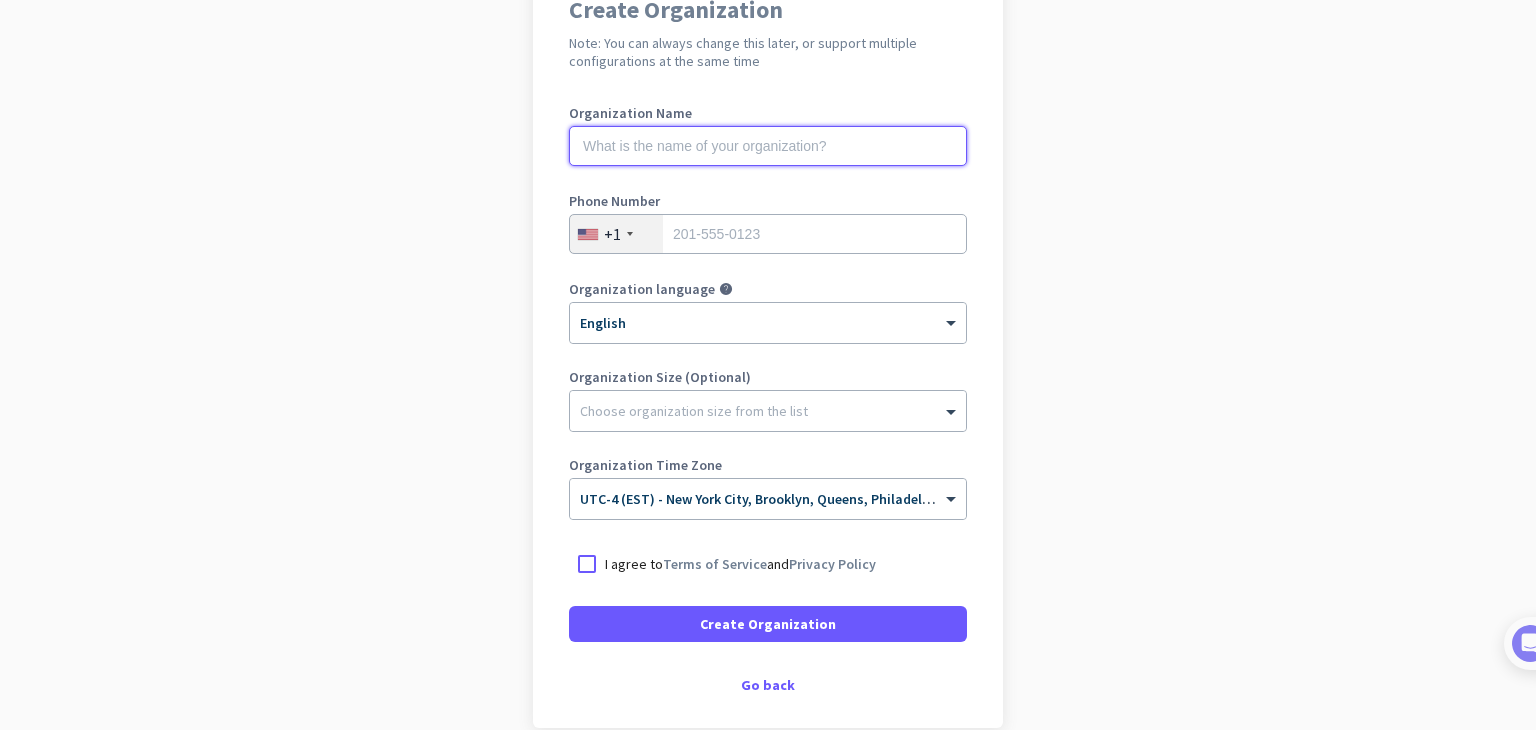 click 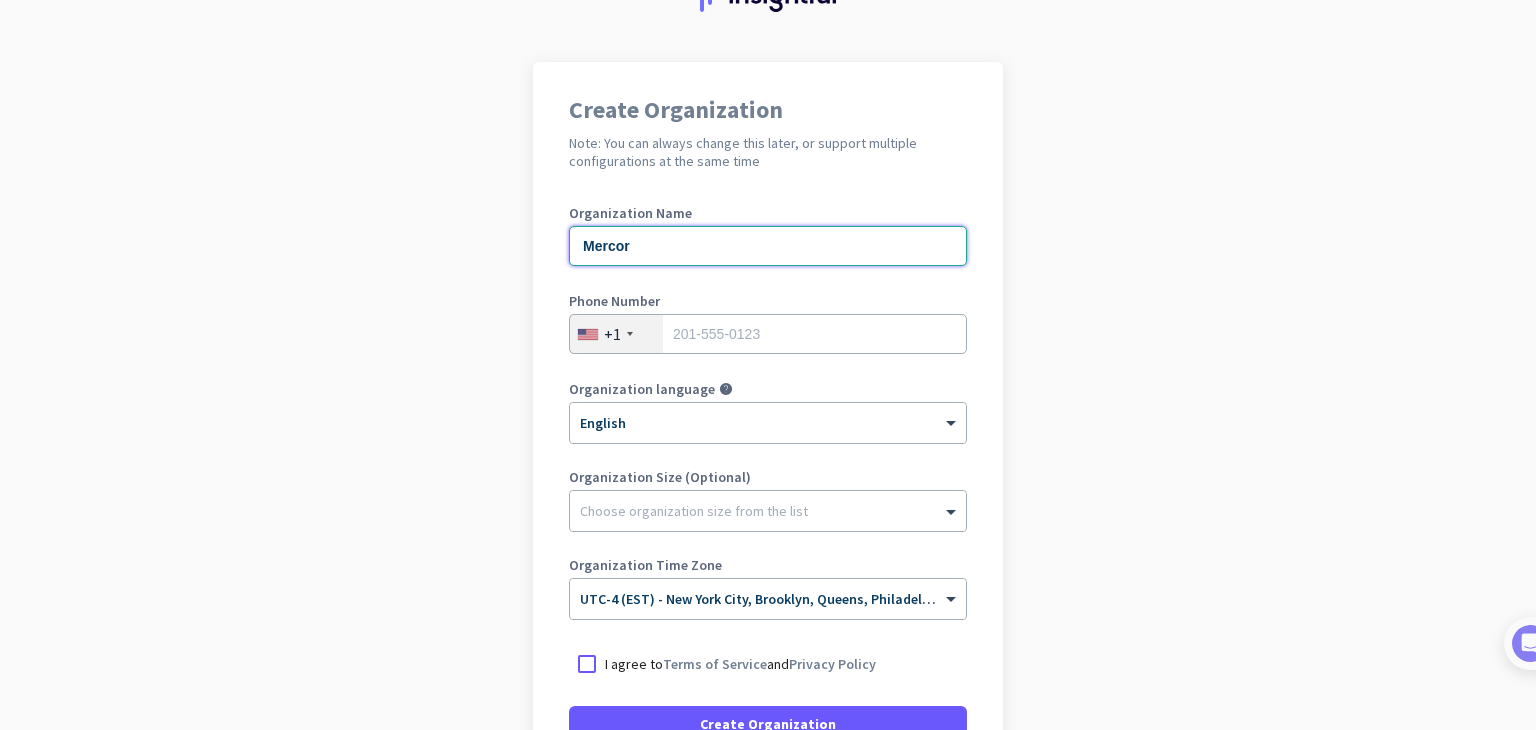 scroll, scrollTop: 100, scrollLeft: 0, axis: vertical 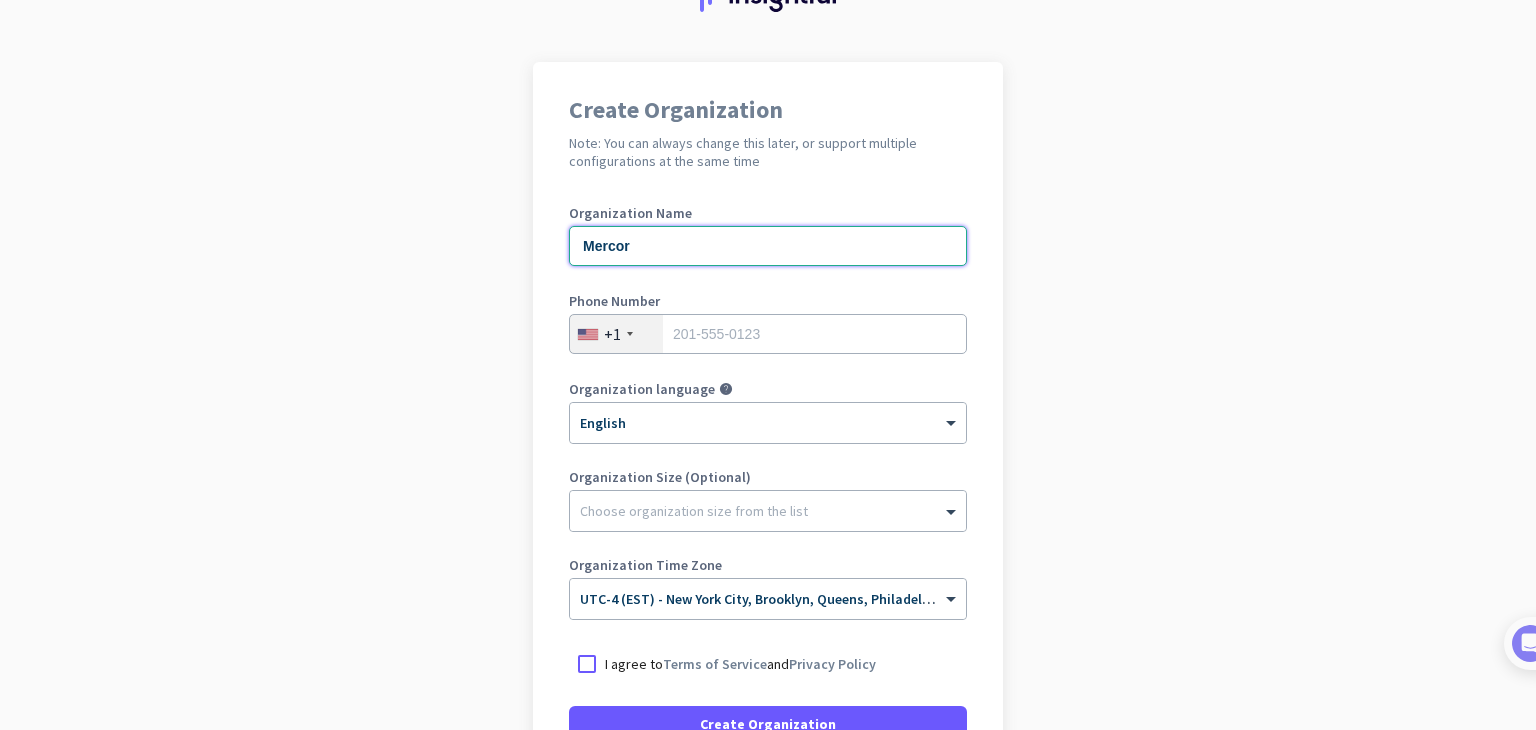 type on "Mercor" 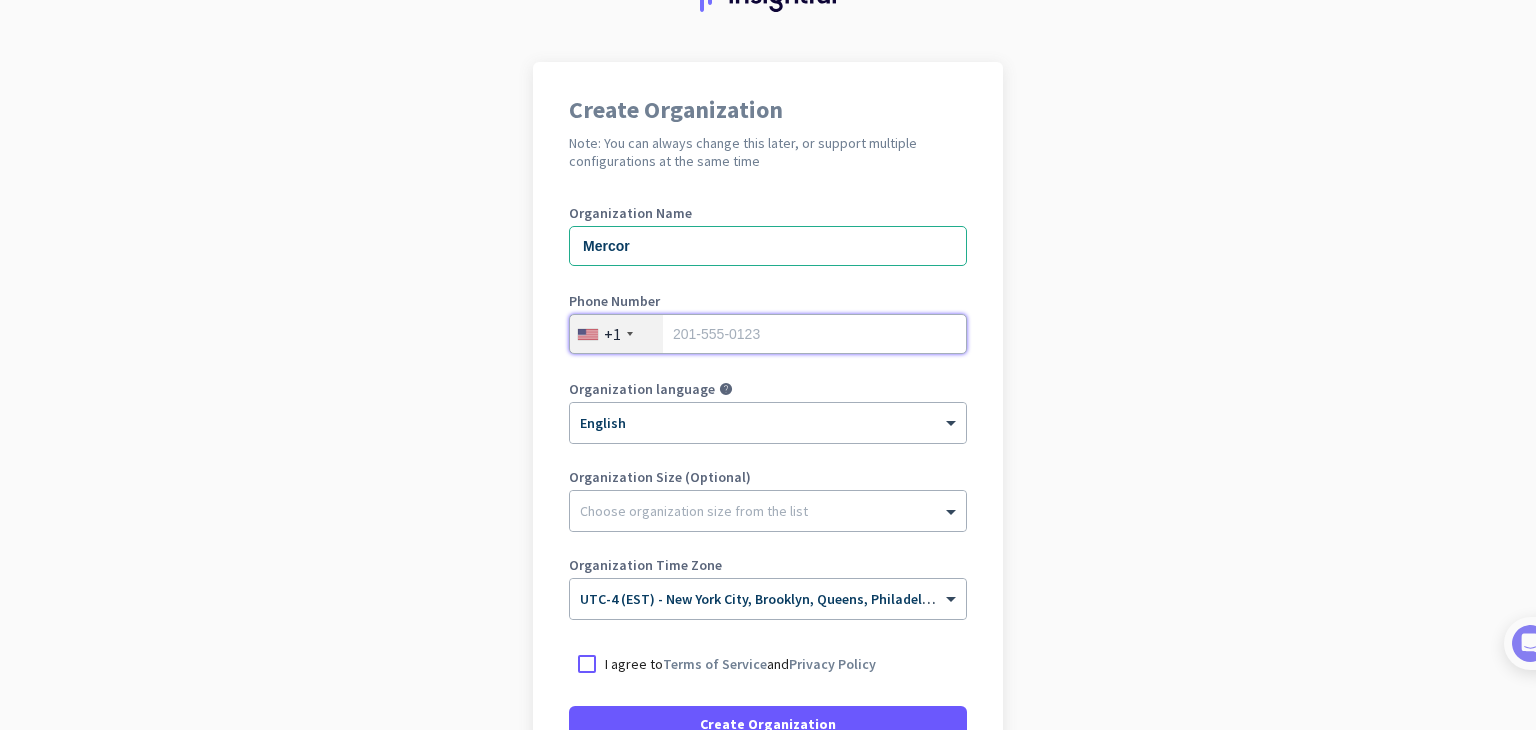 click at bounding box center (768, 334) 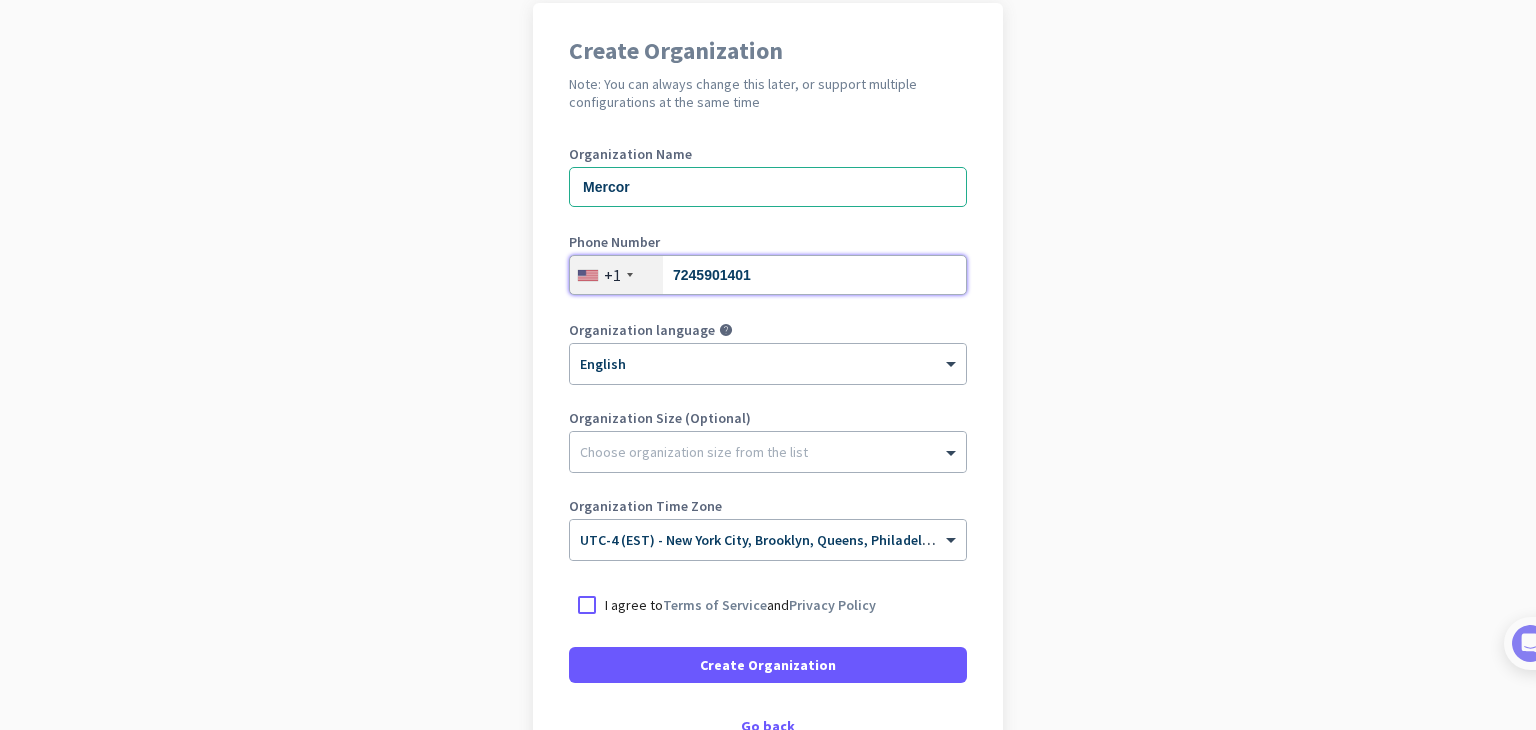 scroll, scrollTop: 200, scrollLeft: 0, axis: vertical 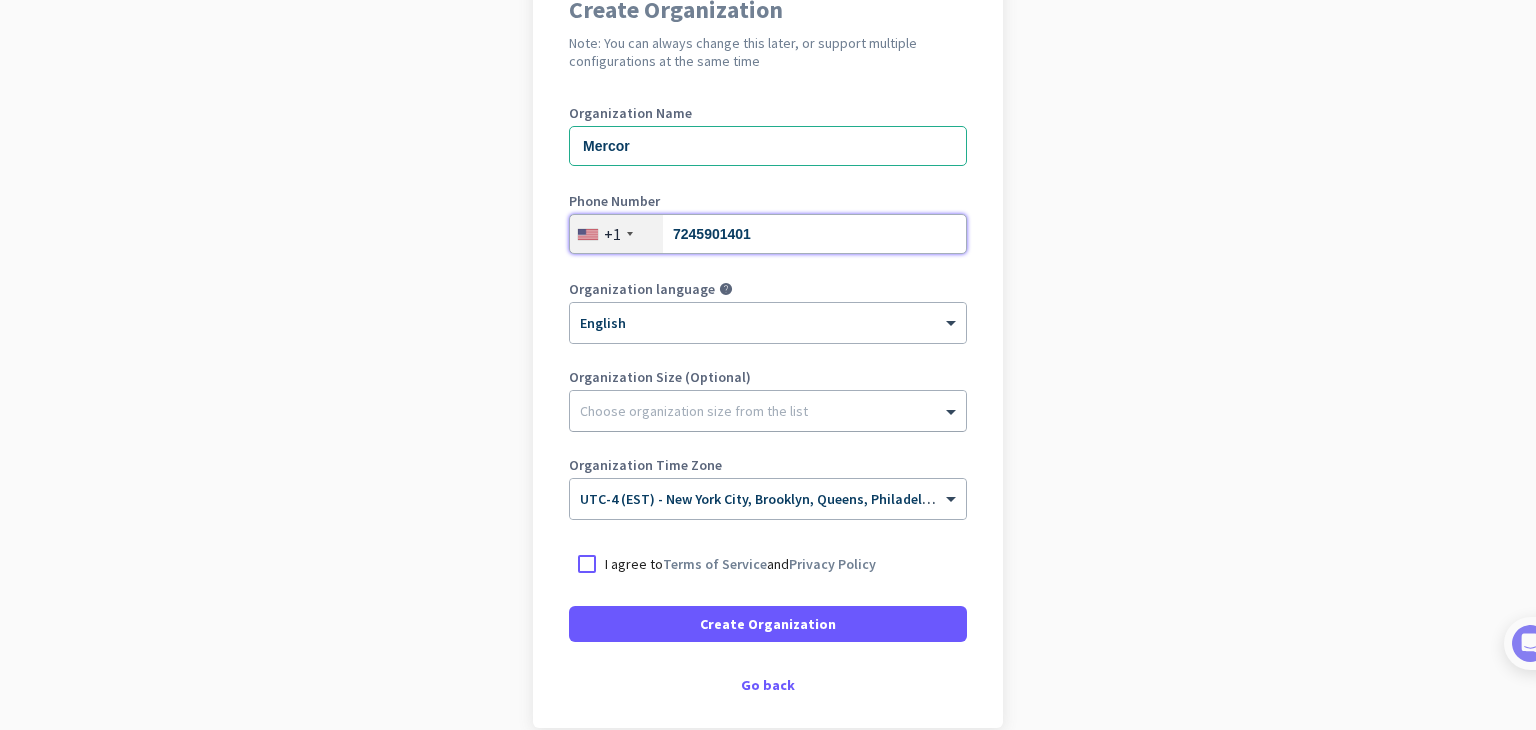 type on "7245901401" 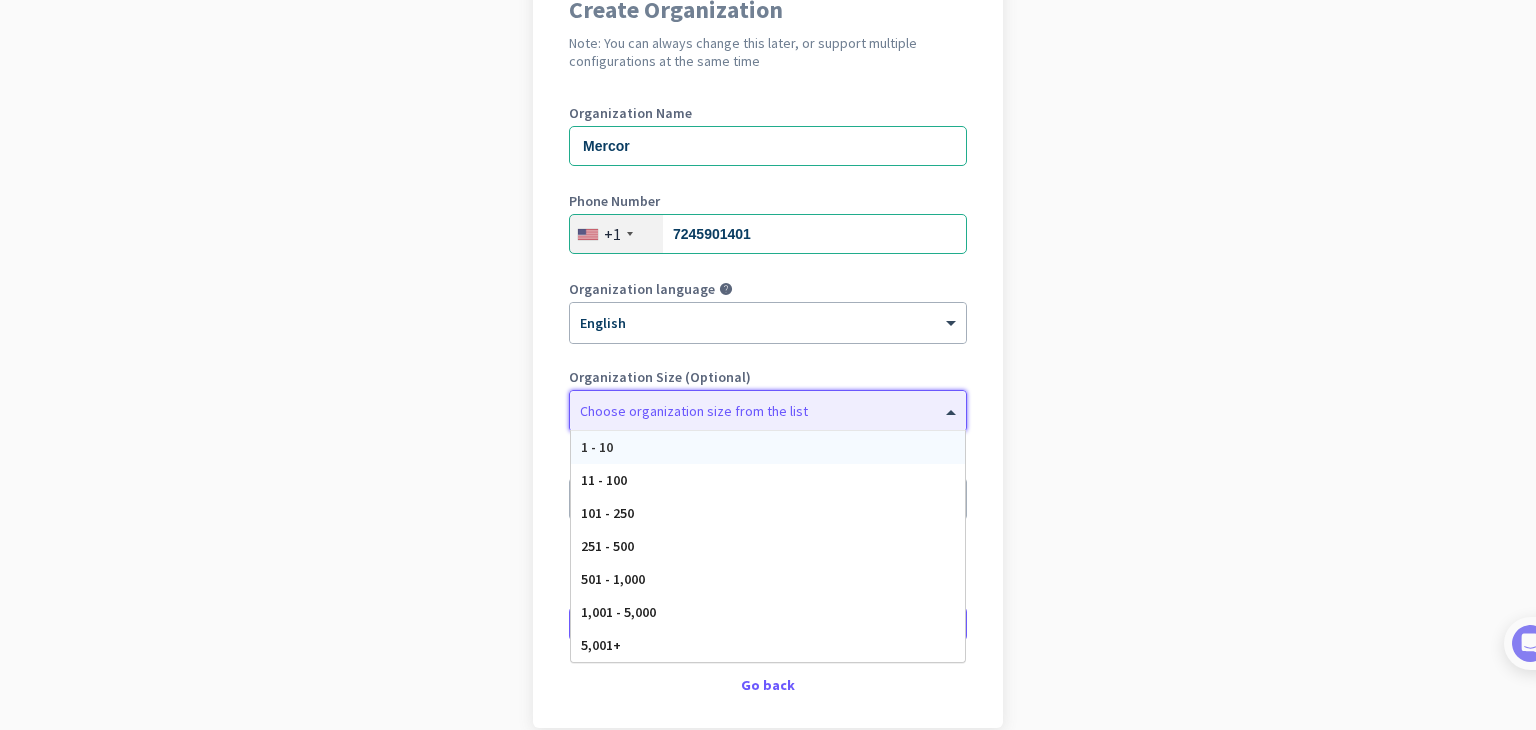 click 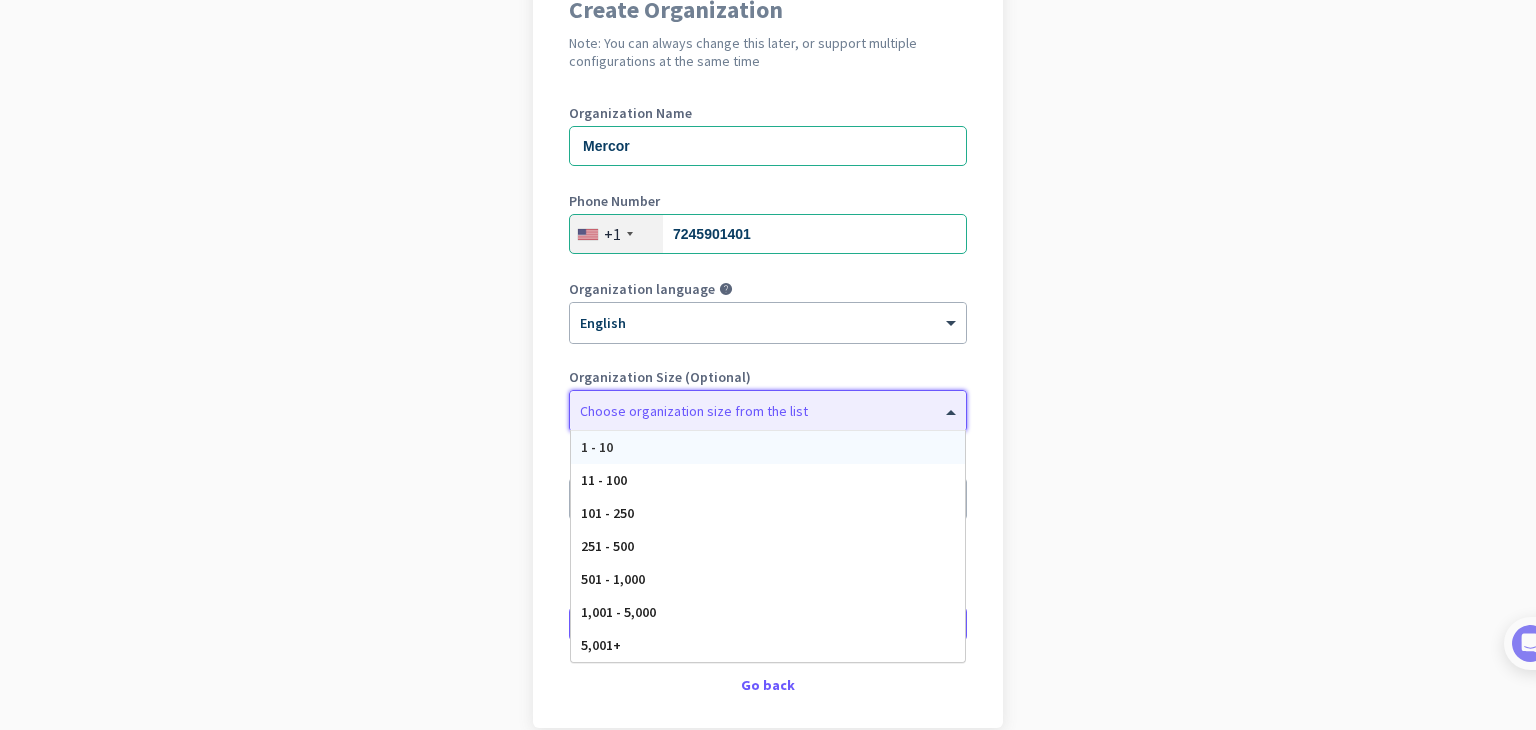 click on "Create Organization  Note: You can always change this later, or support multiple configurations at the same time  Organization Name Mercor Phone Number  +1  [PHONE] Organization language help × English Organization Size (Optional) Choose organization size from the list 1 - 10 11 - 100 101 - 250 251 - 500 501 - 1,000 1,001 - 5,000 5,001+ Organization Time Zone × UTC-4 (EST) - [CITY], [CITY], [CITY], [CITY]  I agree to  Terms of Service  and  Privacy Policy   Create Organization     Go back" 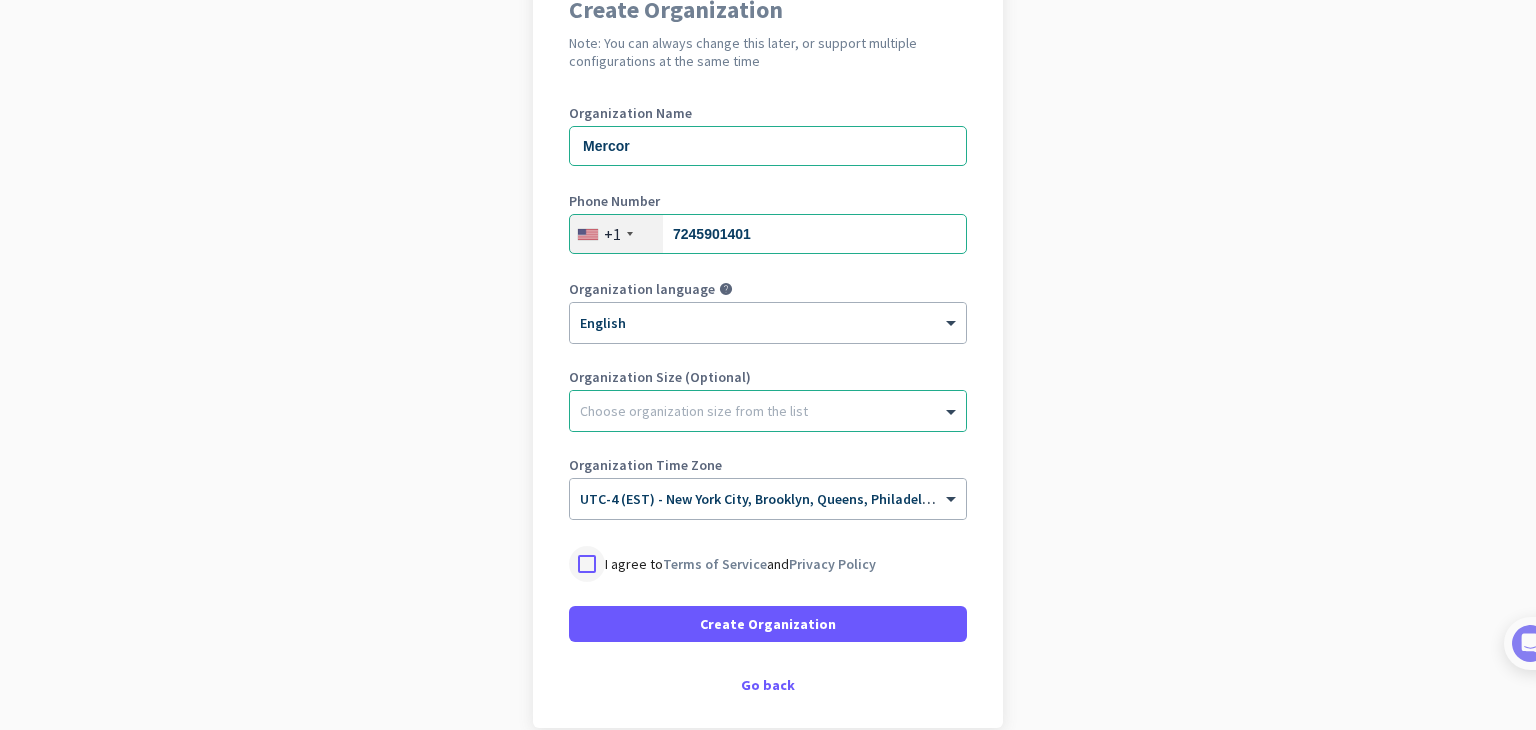 click at bounding box center (587, 564) 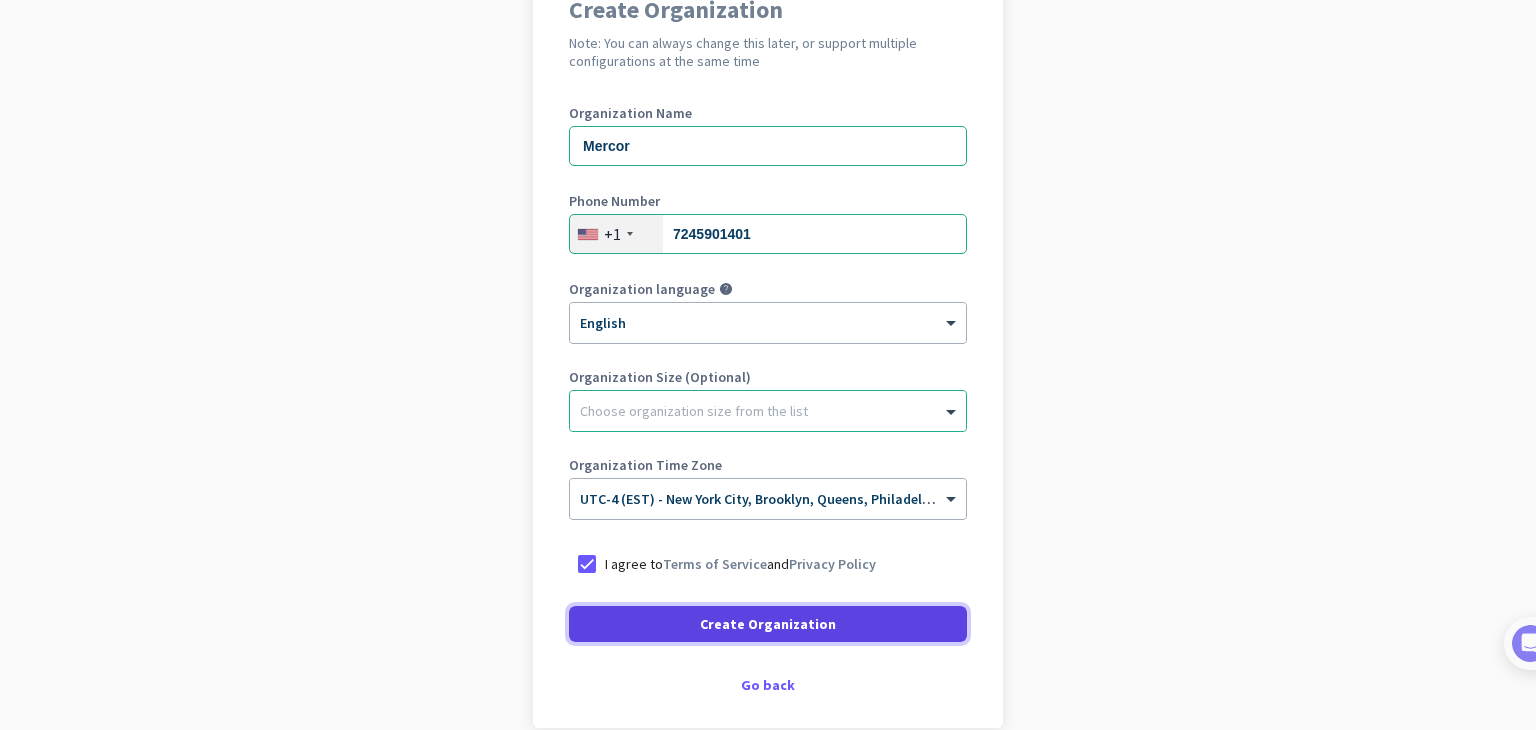 click on "Create Organization" 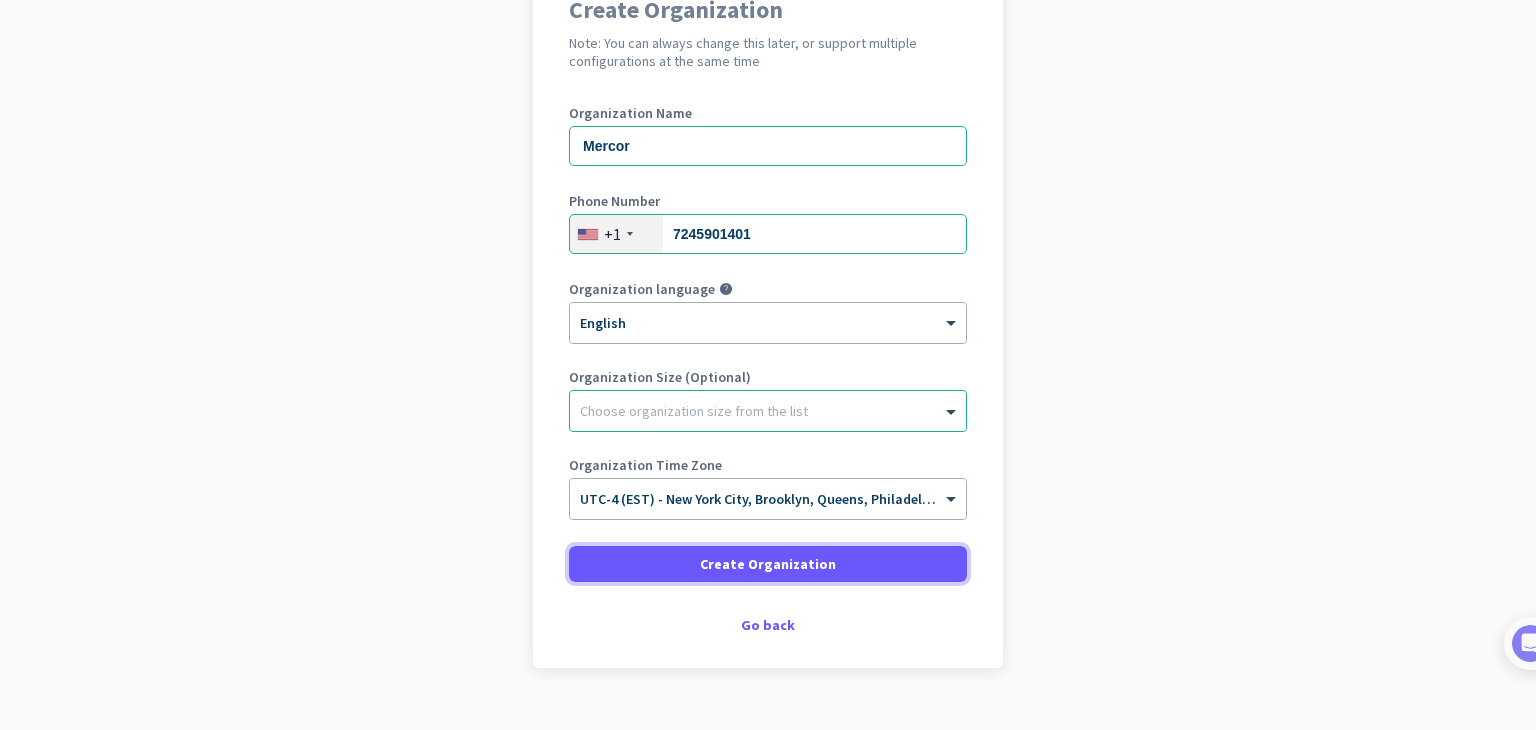 scroll, scrollTop: 60, scrollLeft: 0, axis: vertical 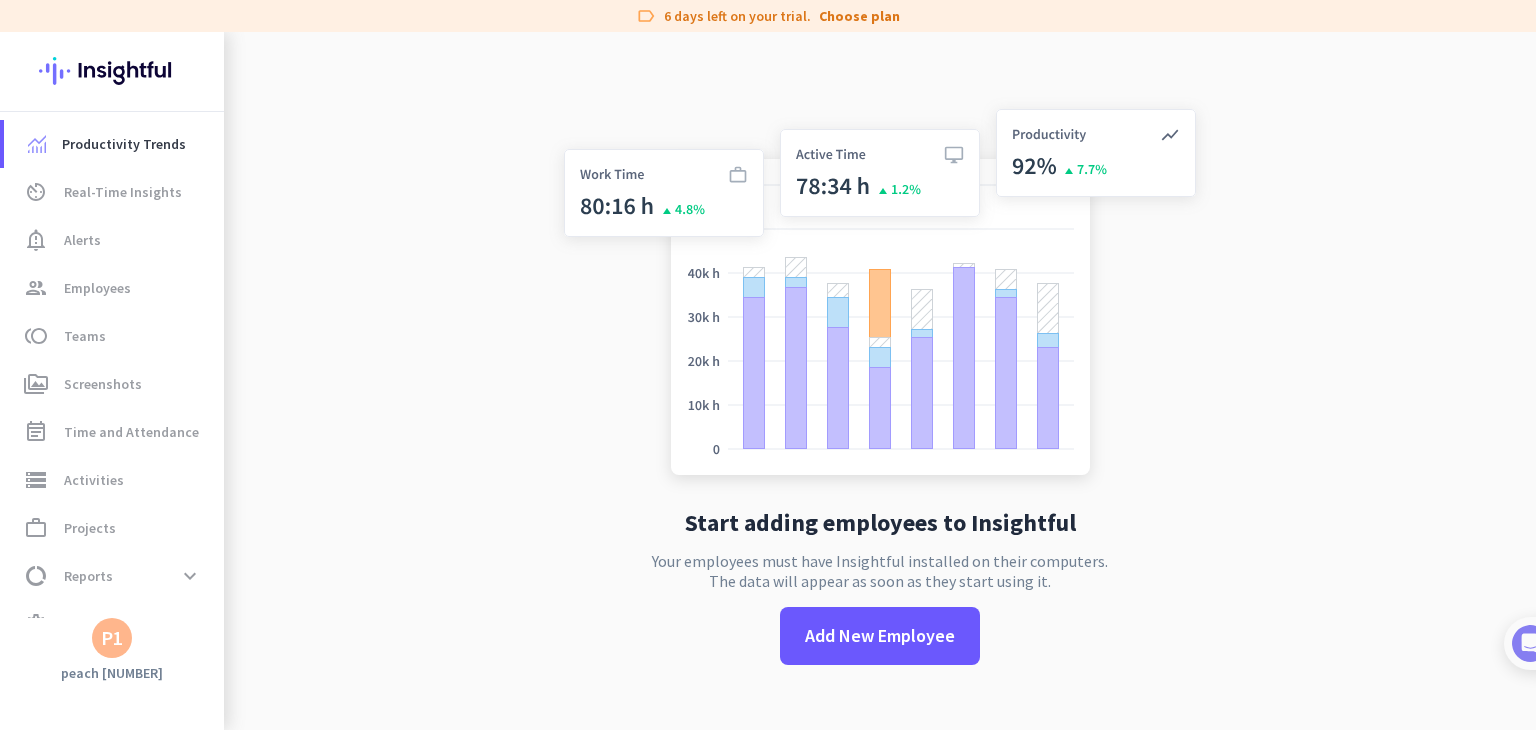 click on "P1" 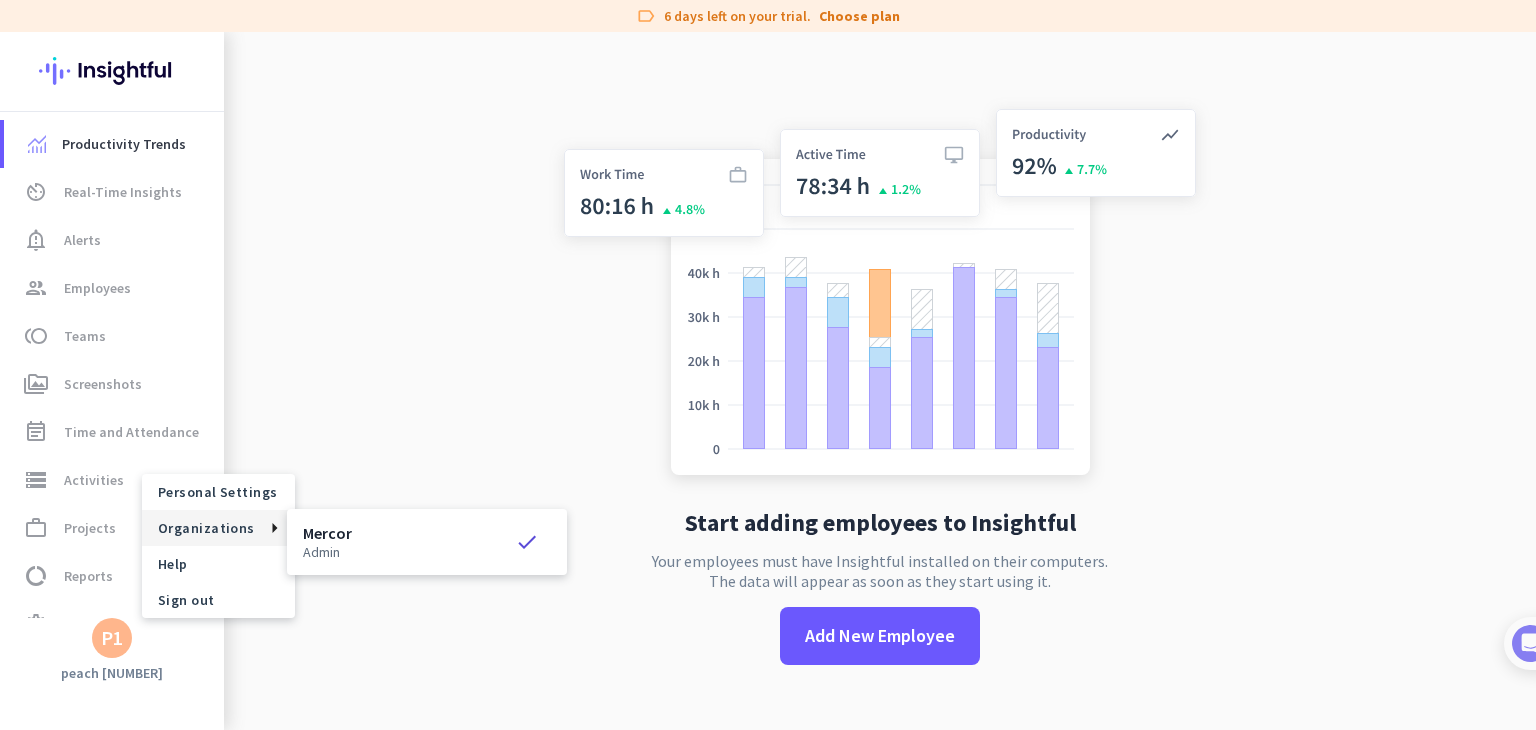 click on "Mercor" at bounding box center [327, 533] 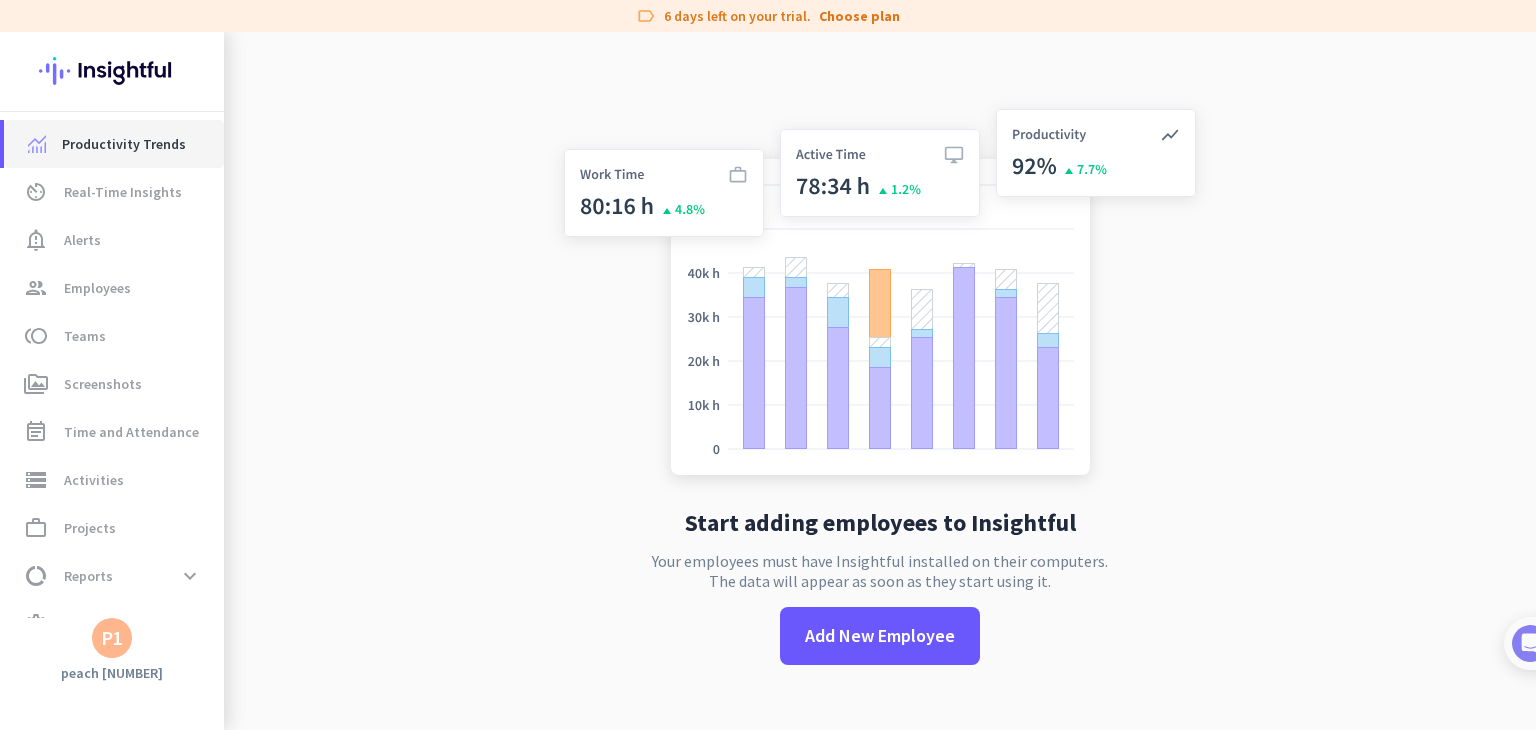 click on "Productivity Trends" 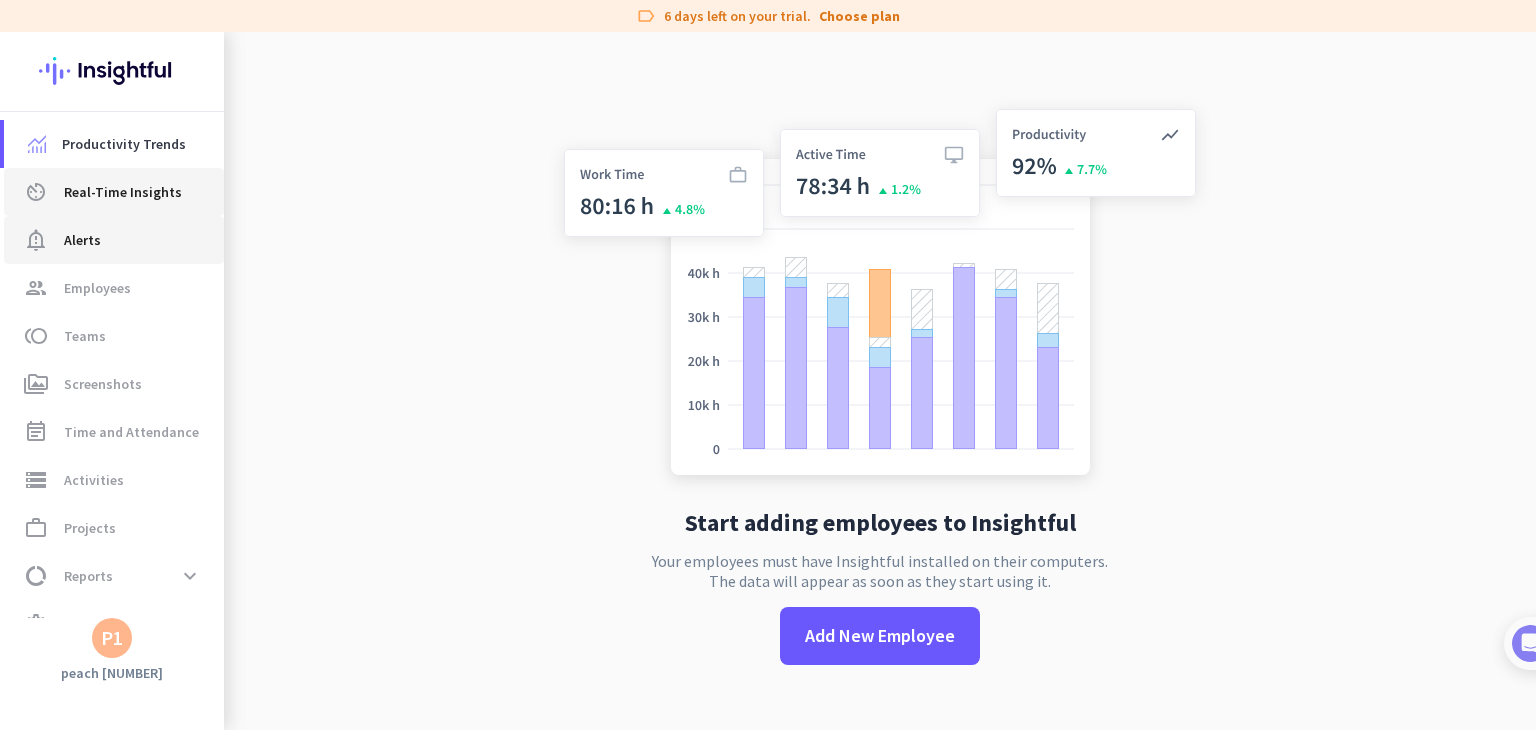 drag, startPoint x: 72, startPoint y: 189, endPoint x: 164, endPoint y: 243, distance: 106.677086 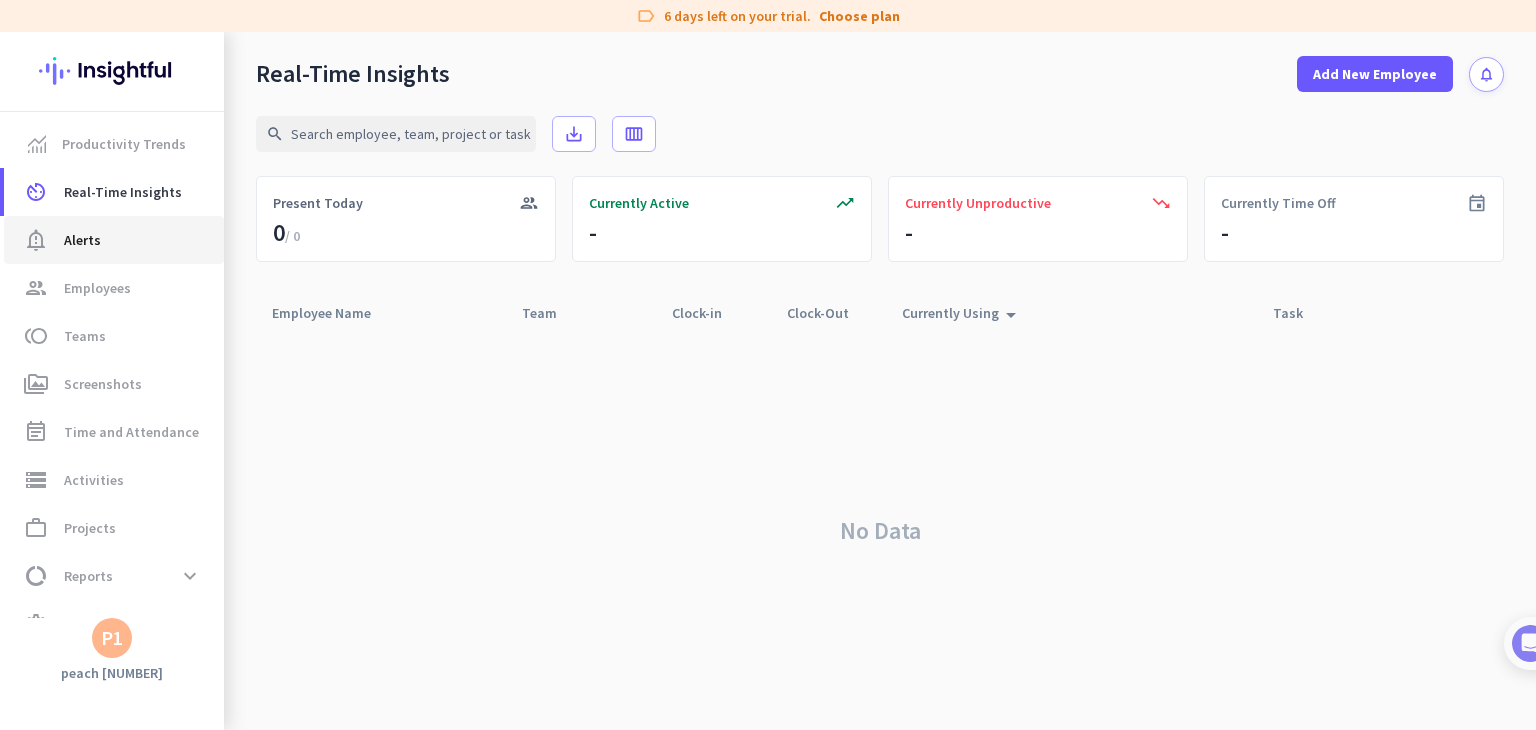click on "notification_important  Alerts" 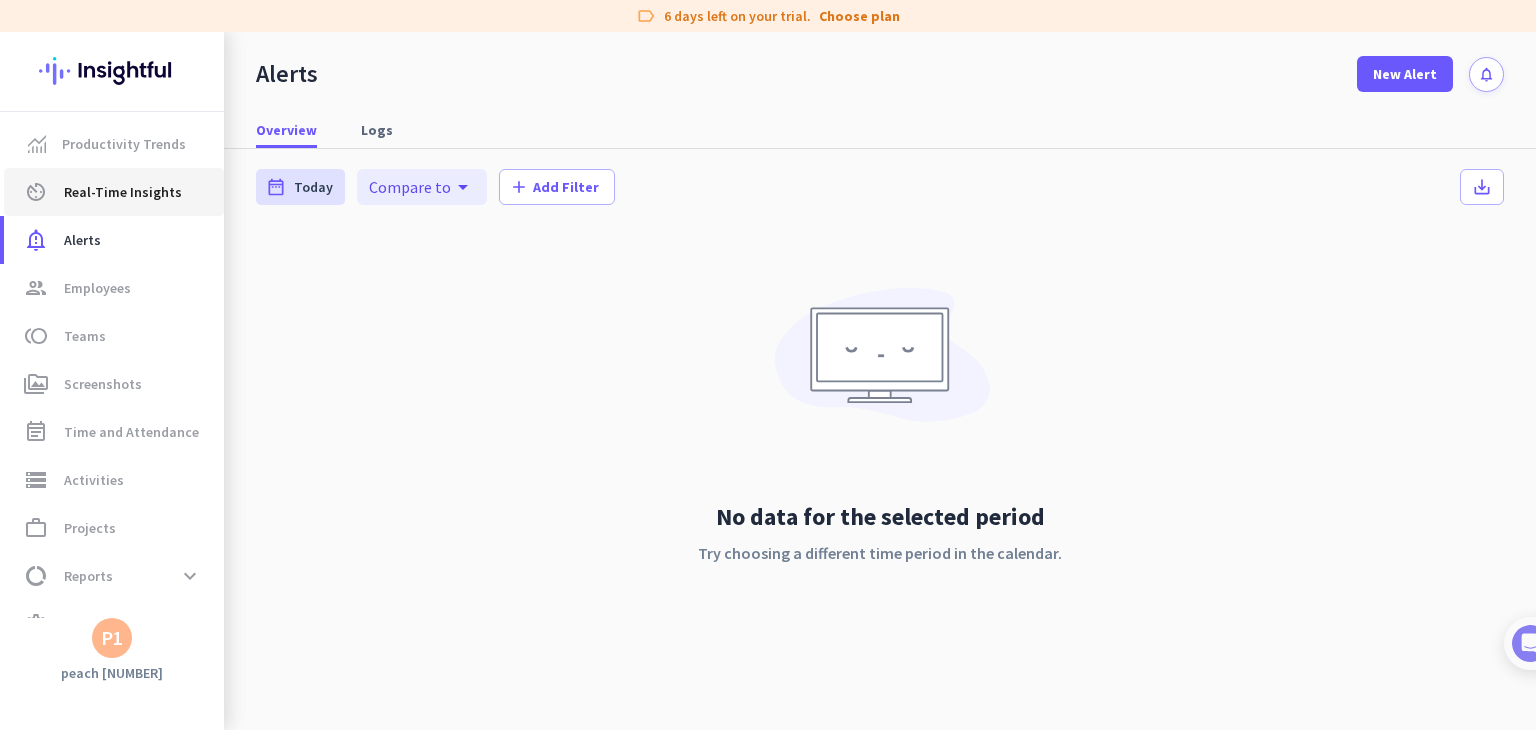 click on "Real-Time Insights" 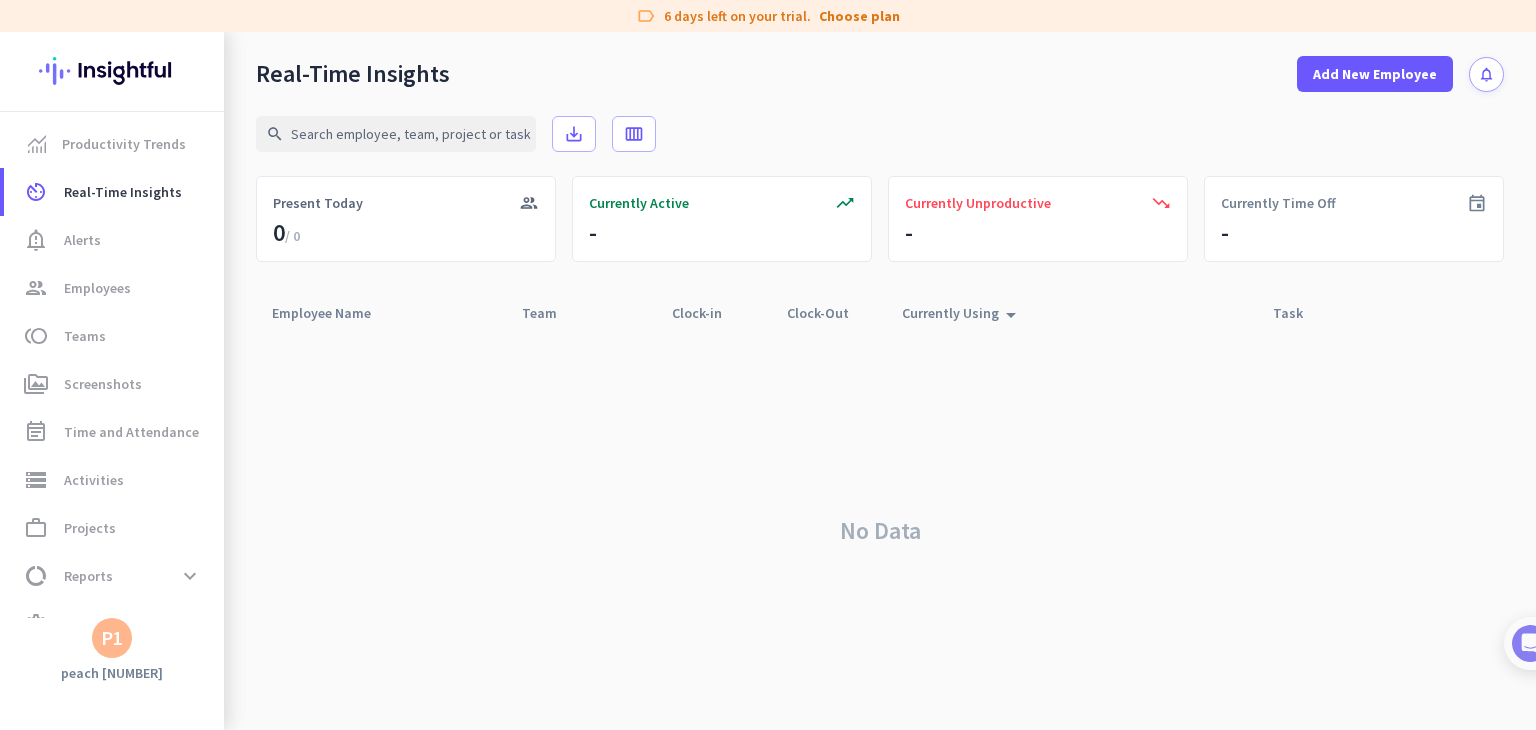 click on "No Data" 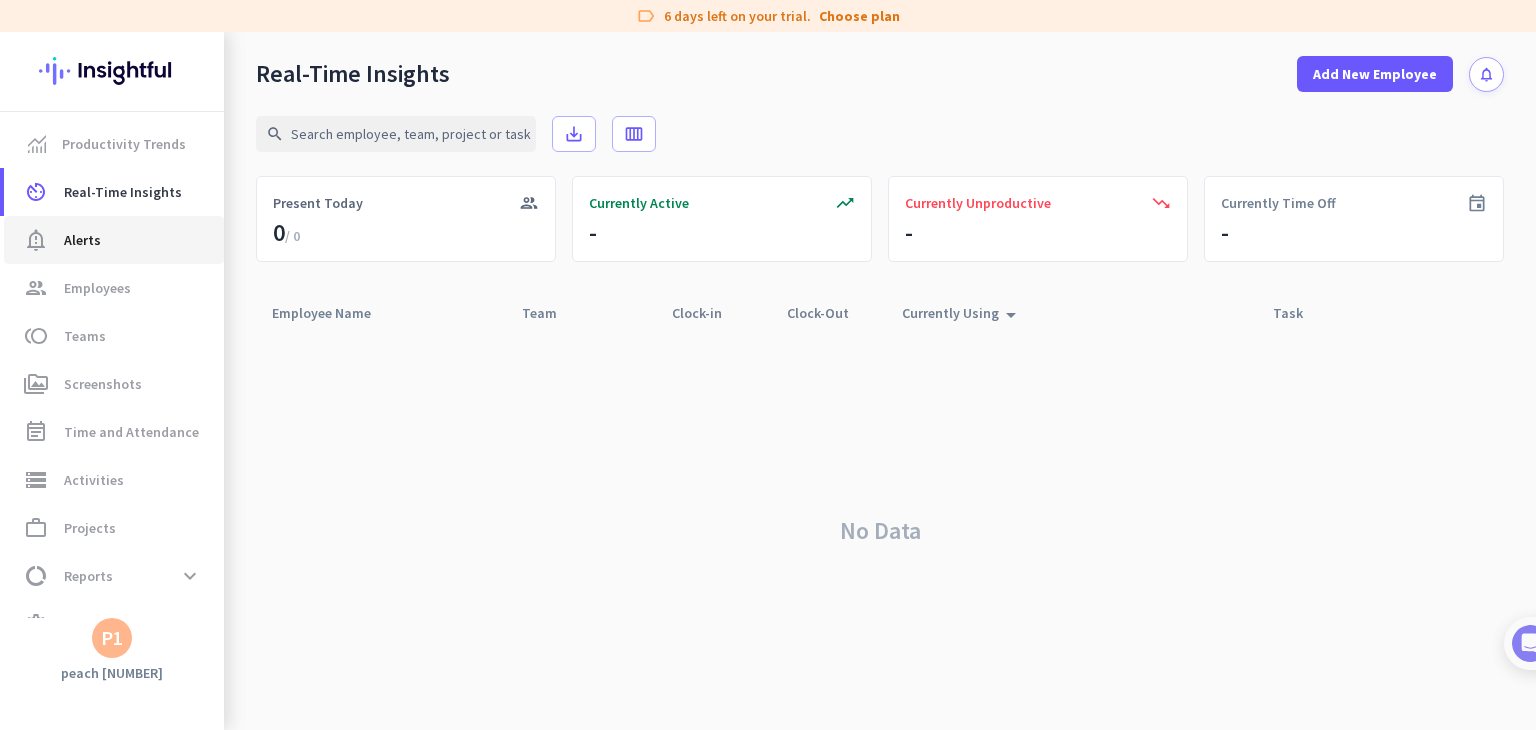 click on "Alerts" 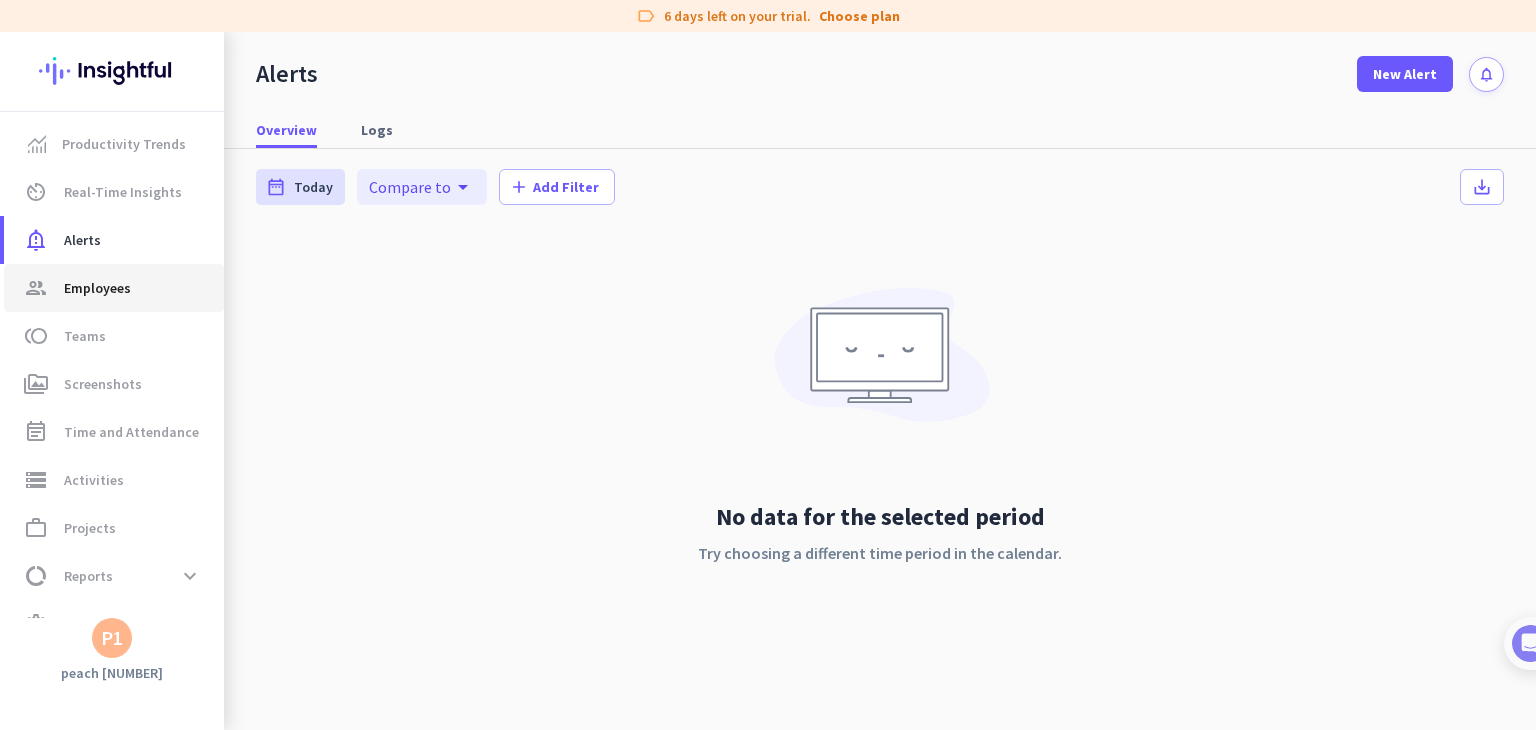 click on "group  Employees" 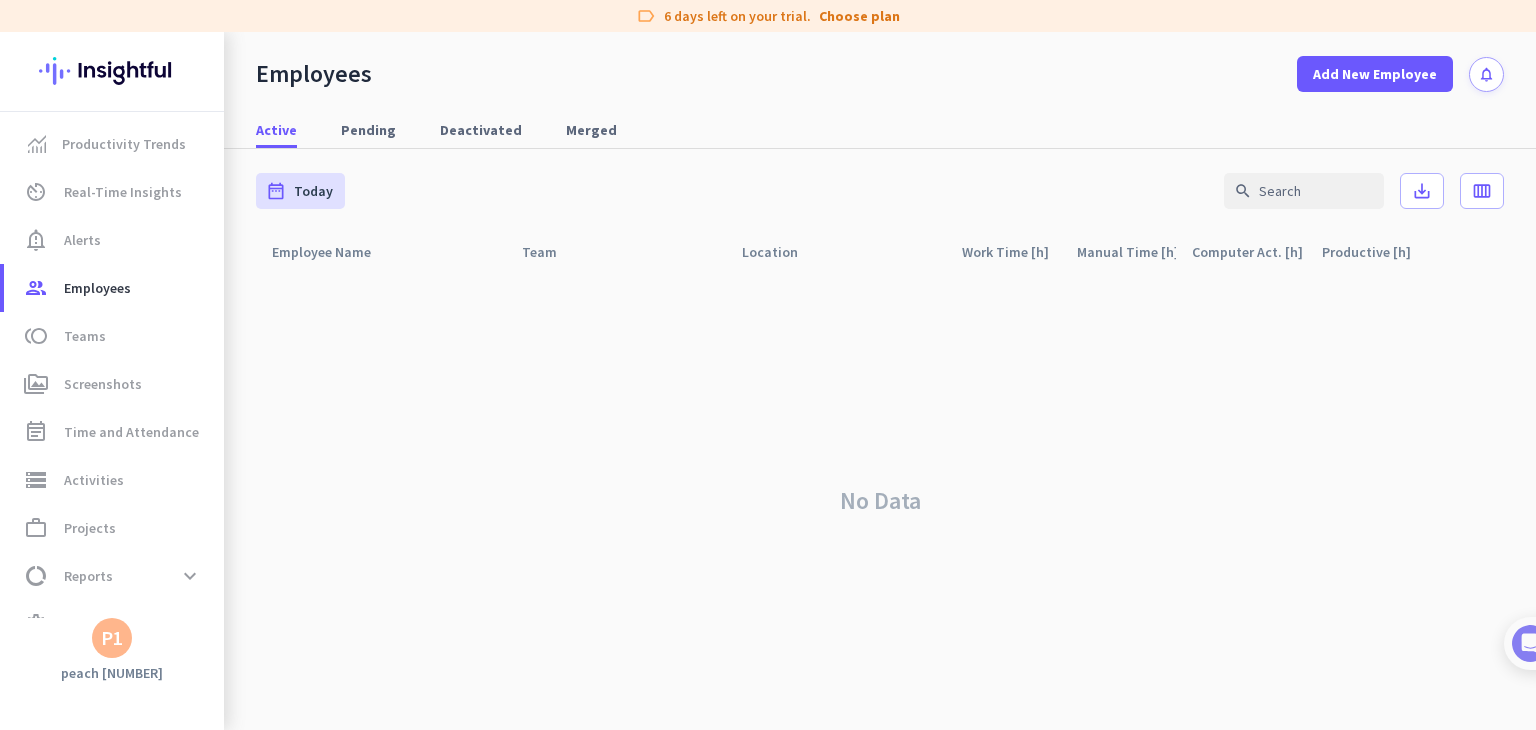 drag, startPoint x: 463, startPoint y: 467, endPoint x: 412, endPoint y: 453, distance: 52.886673 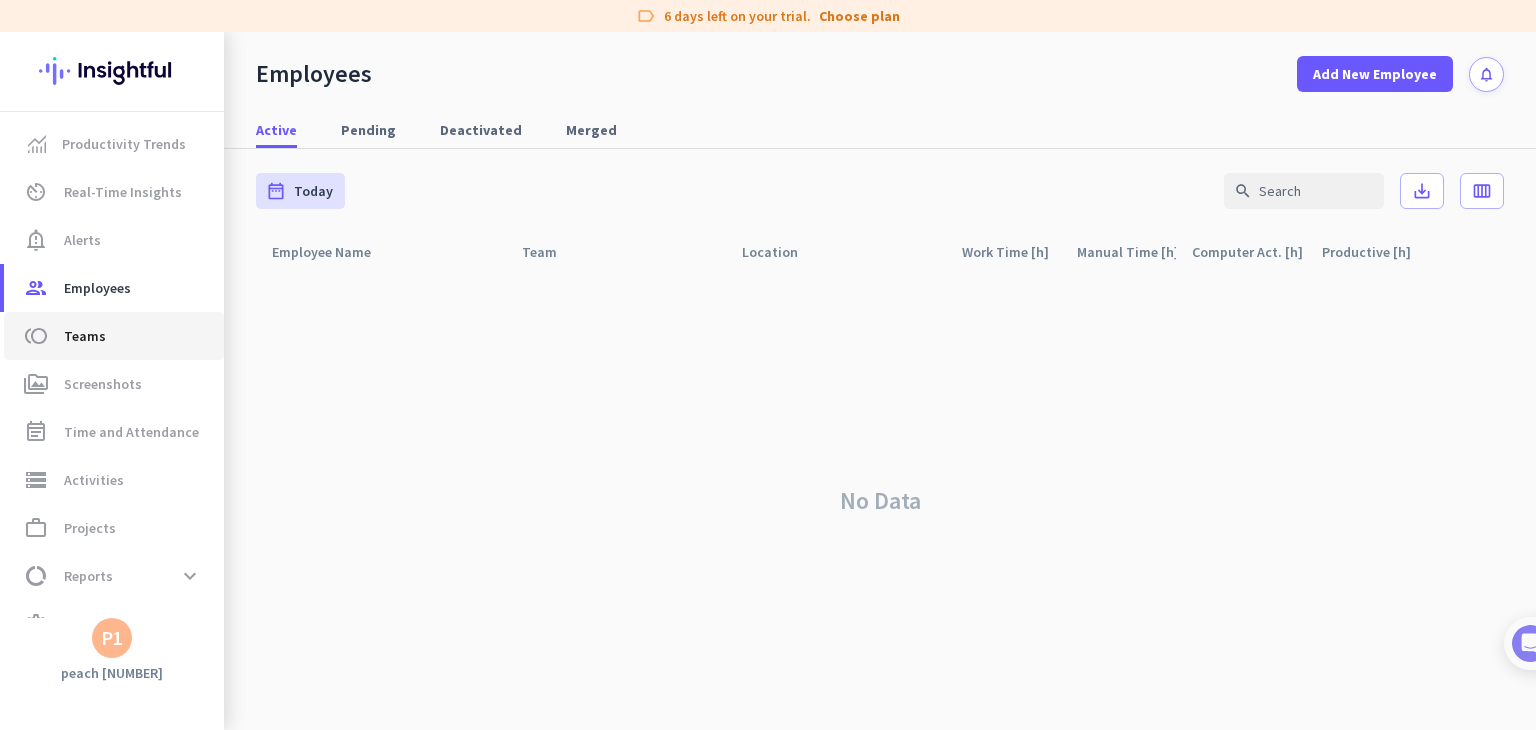 click on "toll  Teams" 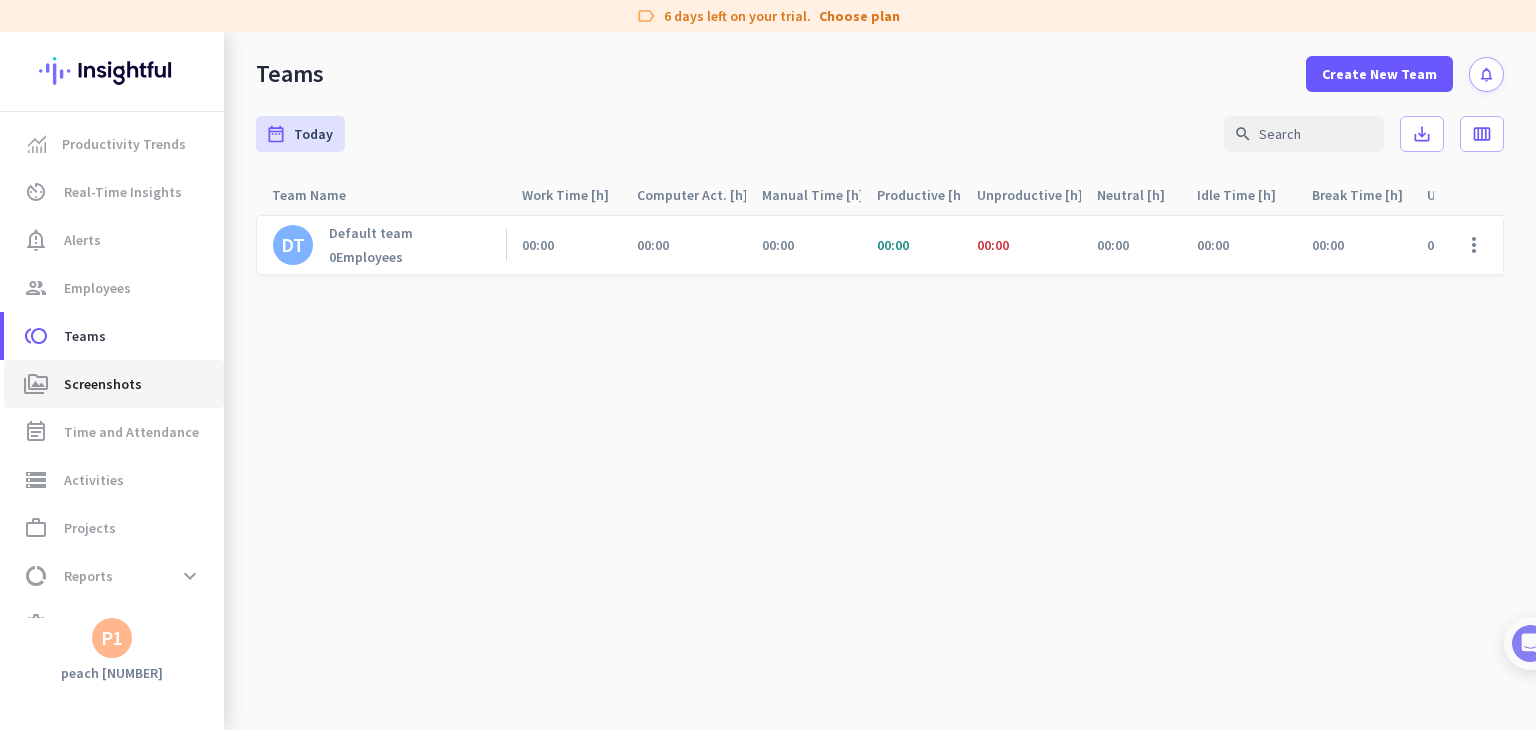 click on "perm_media  Screenshots" 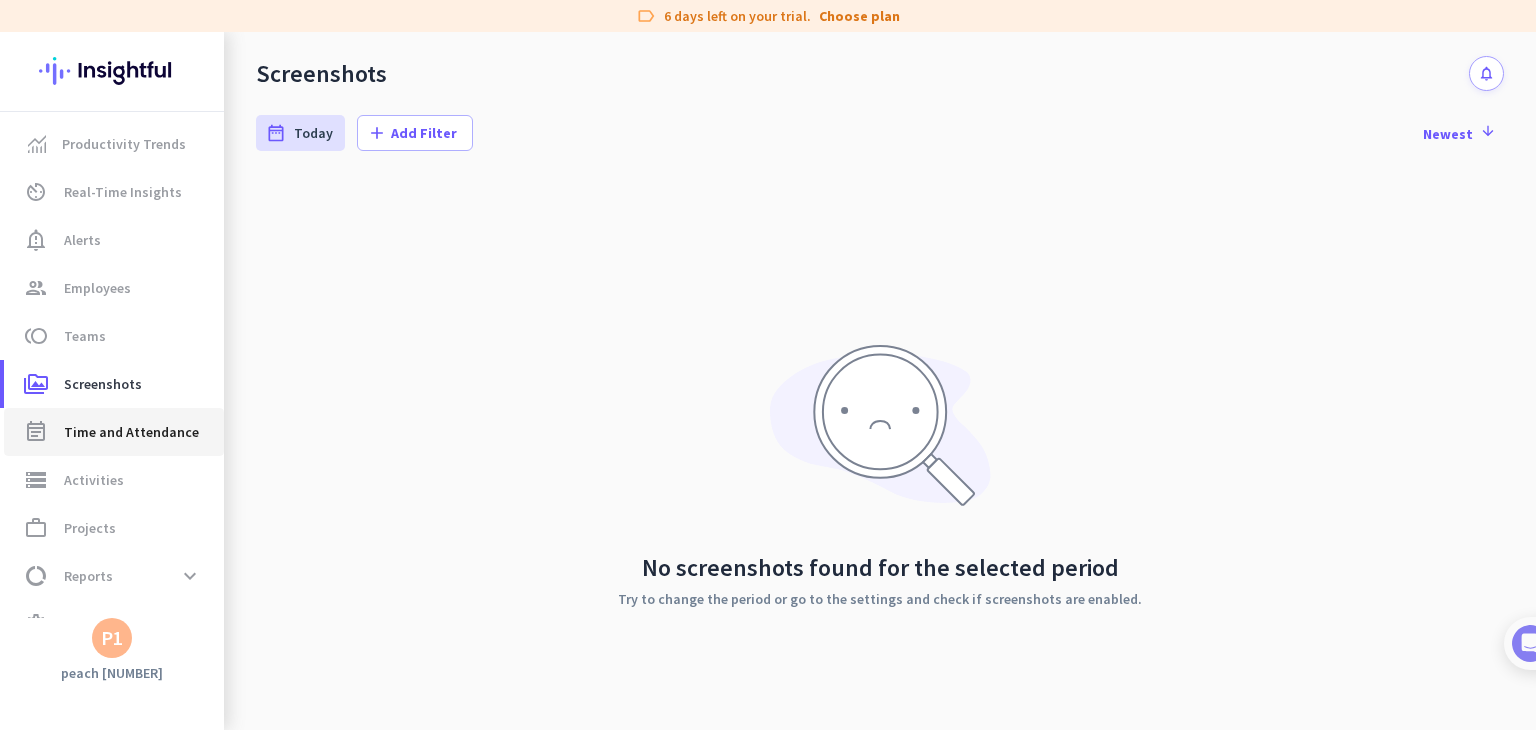 click on "Time and Attendance" 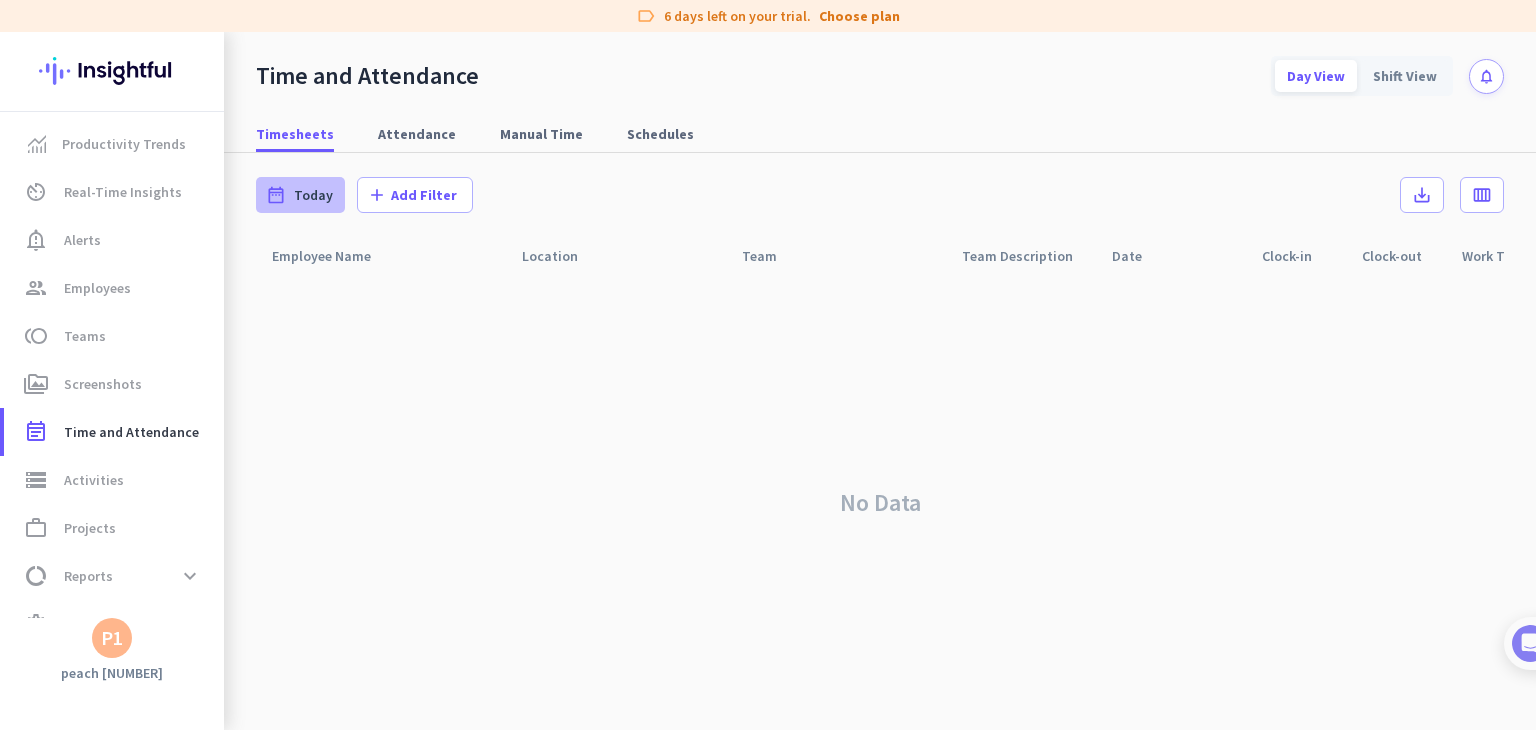 click on "date_range Today" 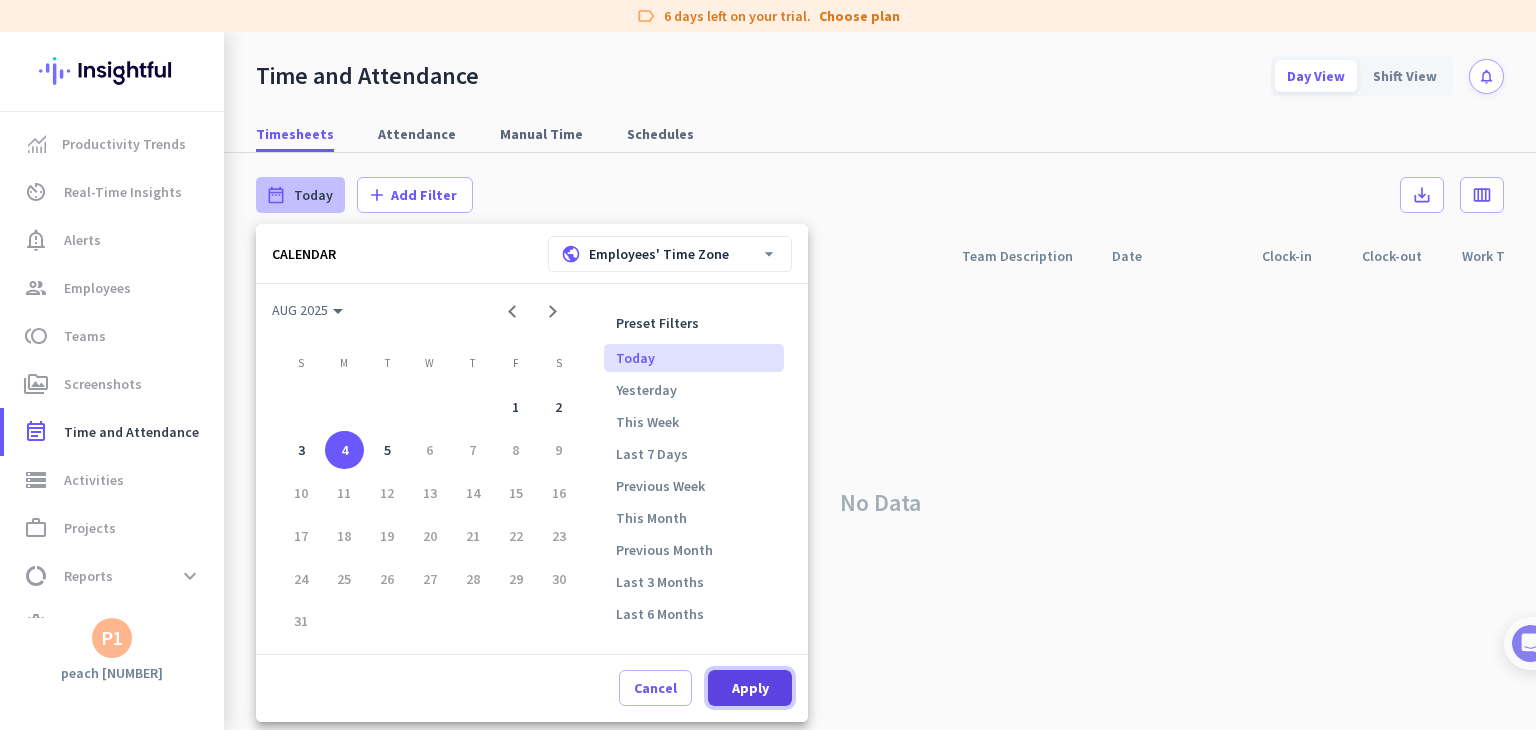 click at bounding box center (750, 688) 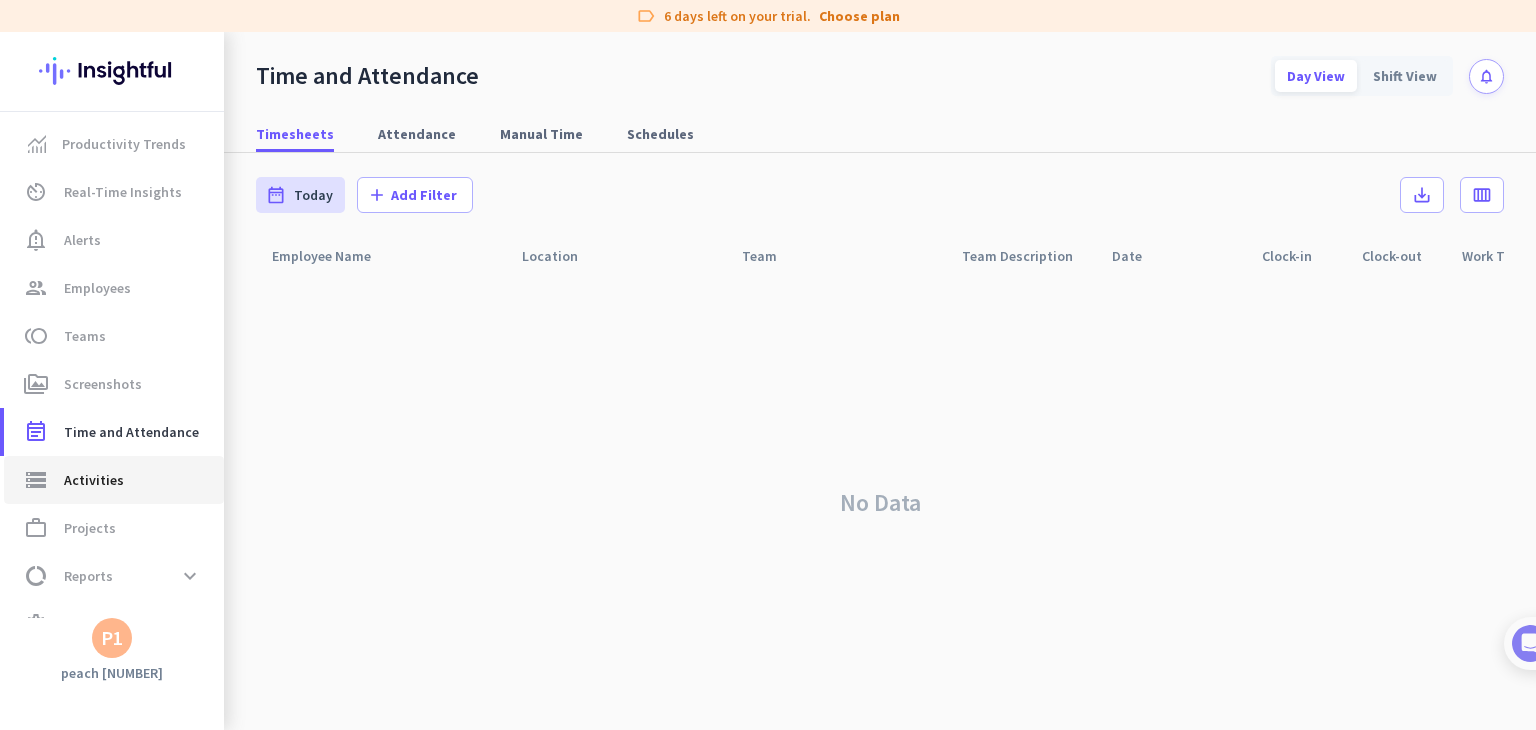 click on "Activities" 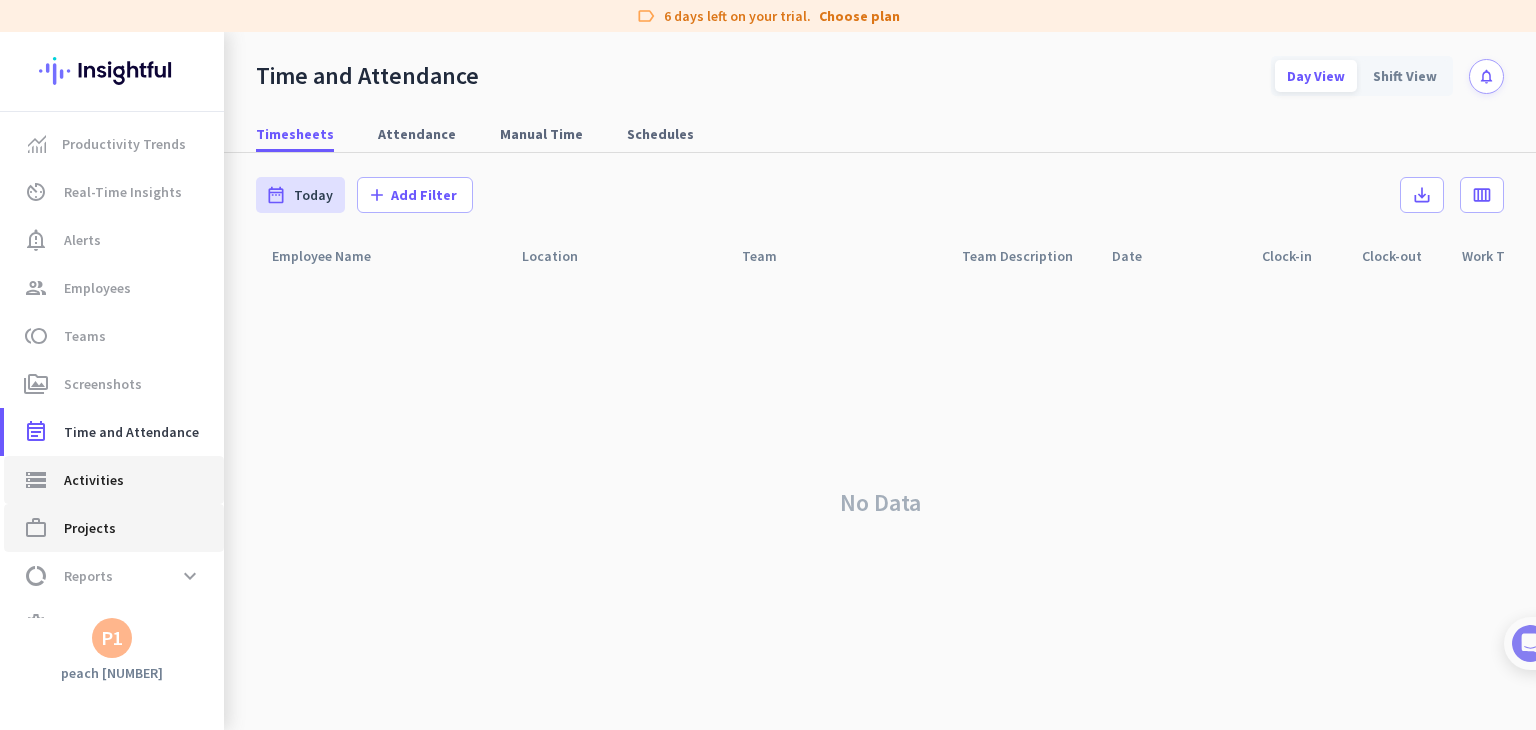 type on "[DAY], [MONTH] [DATE]" 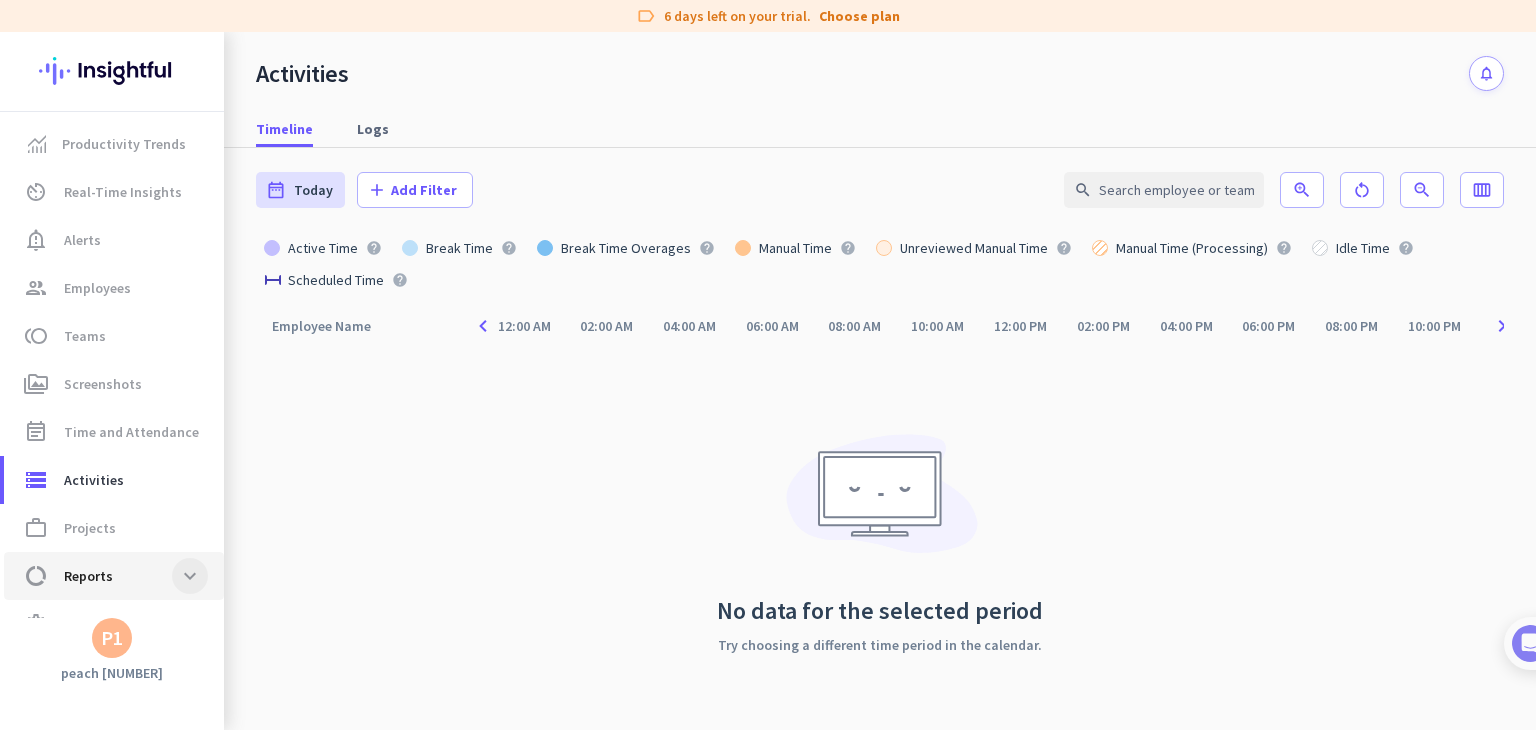click on "data_usage  Reports  expand_more" 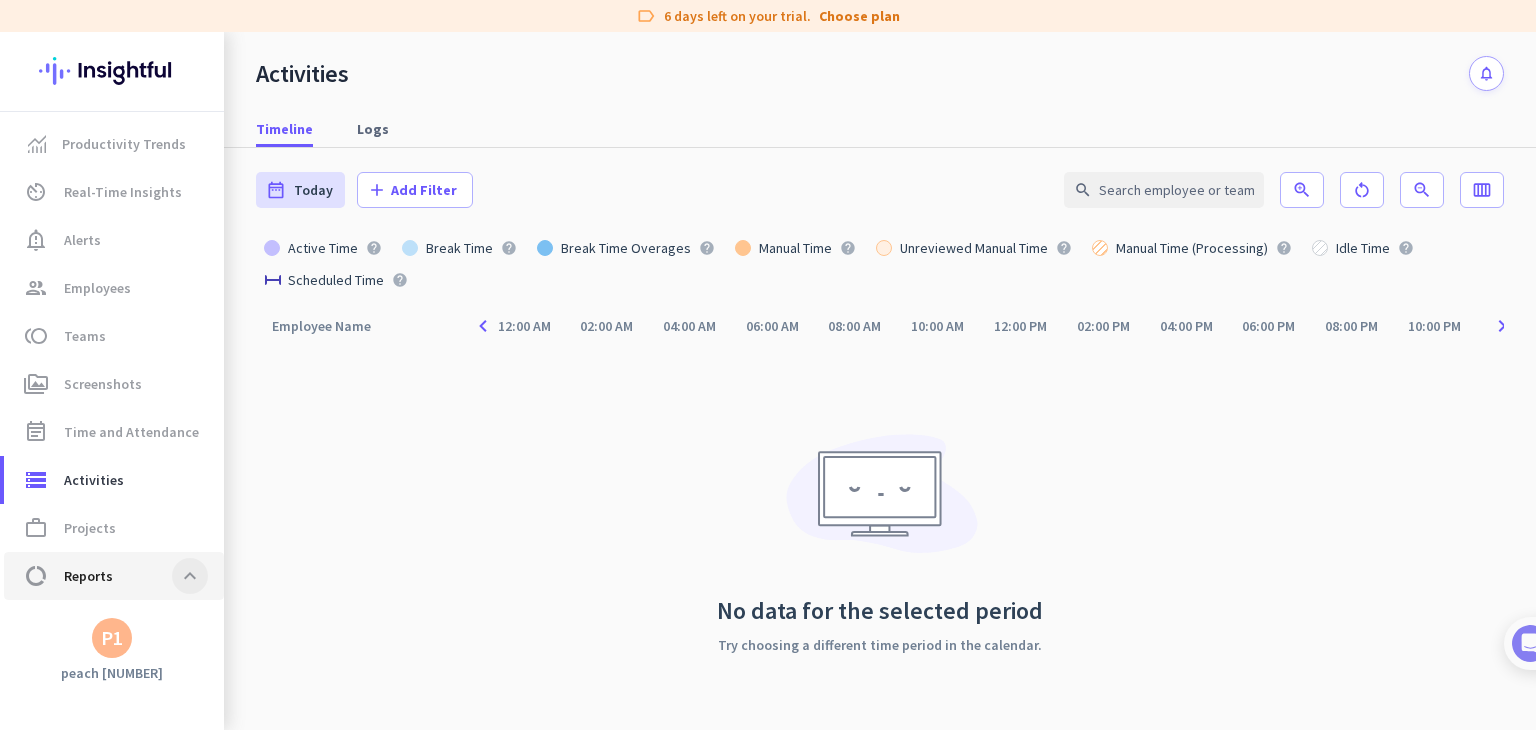 type on "Mon, Aug 4 - Mon, Aug 4" 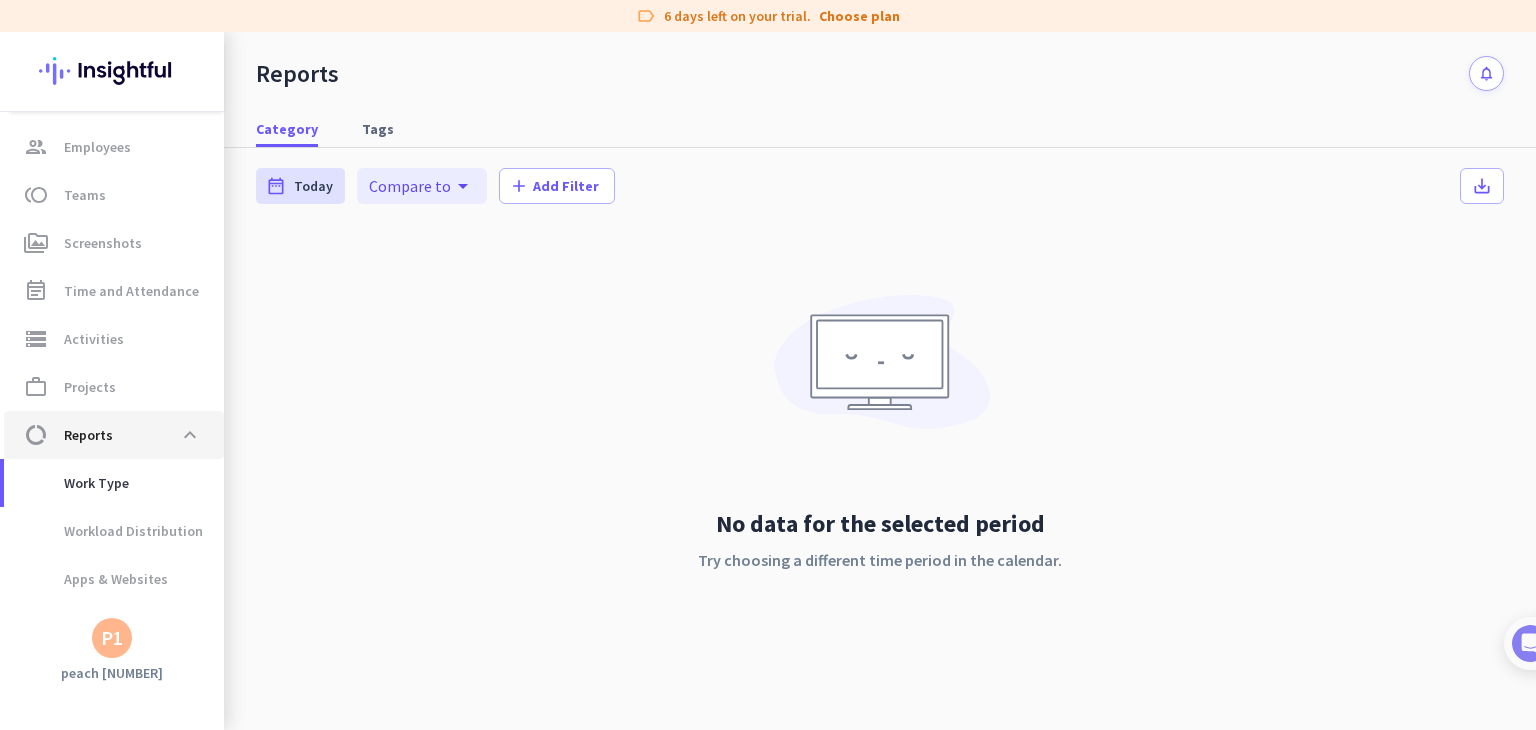 scroll, scrollTop: 174, scrollLeft: 0, axis: vertical 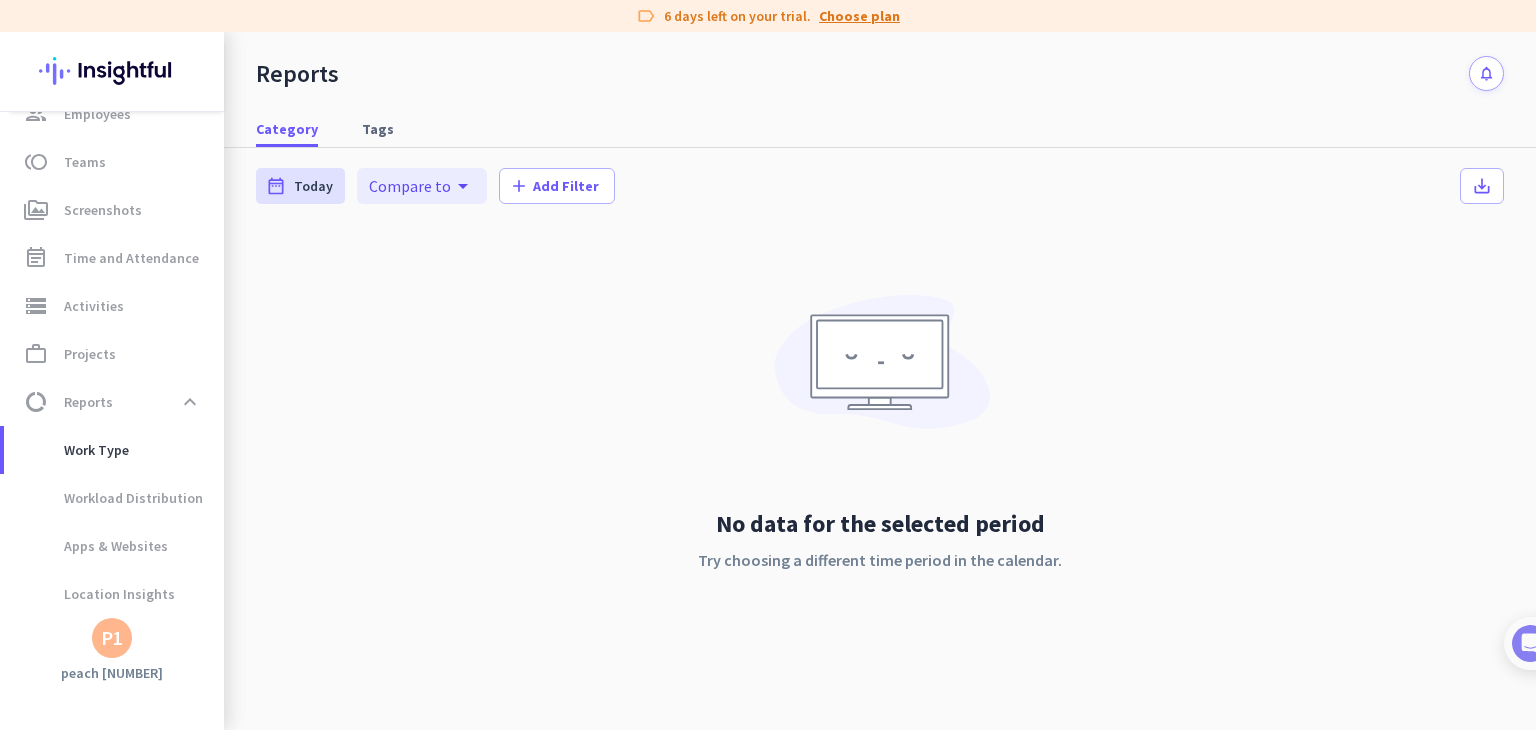 click on "Choose plan" 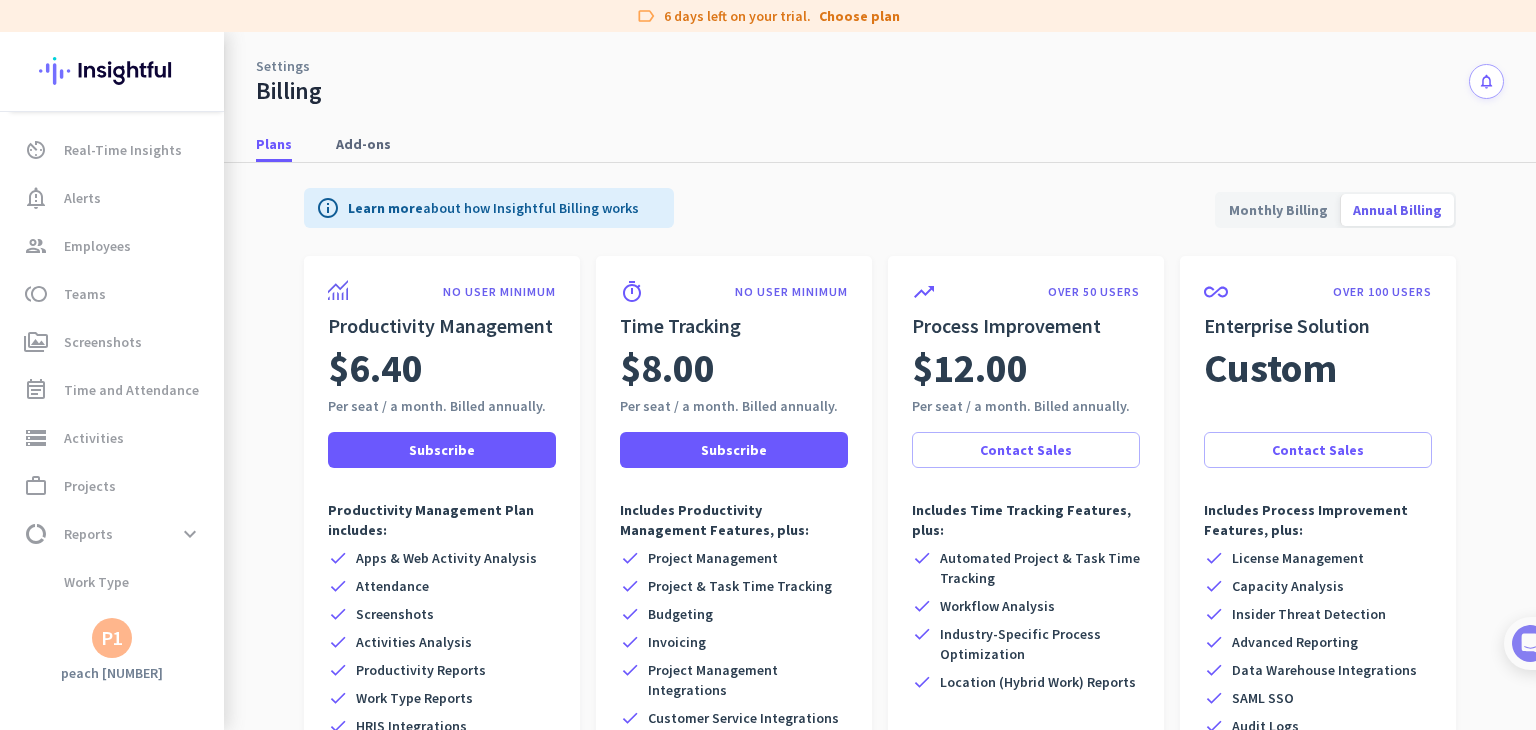 scroll, scrollTop: 38, scrollLeft: 0, axis: vertical 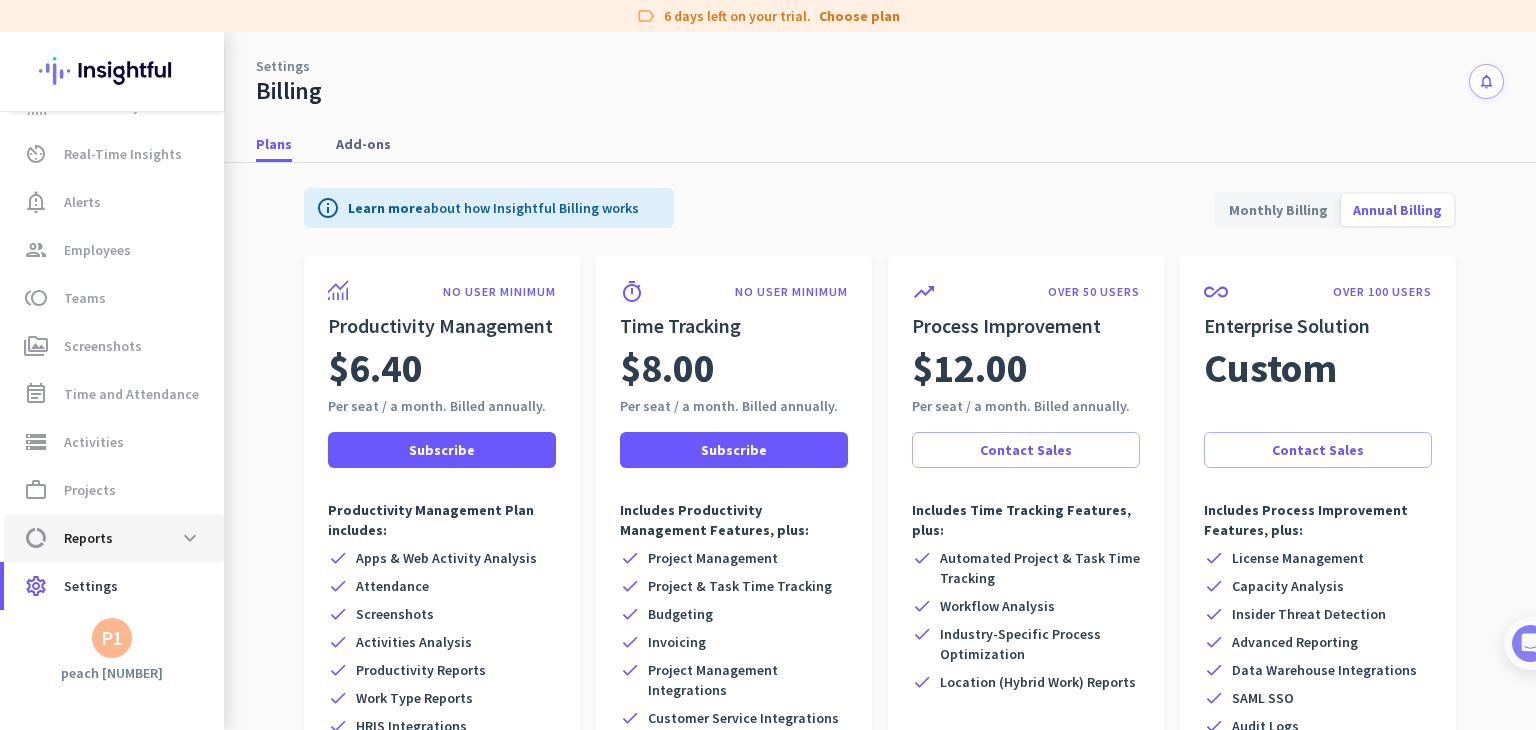 click on "data_usage  Reports  expand_more" 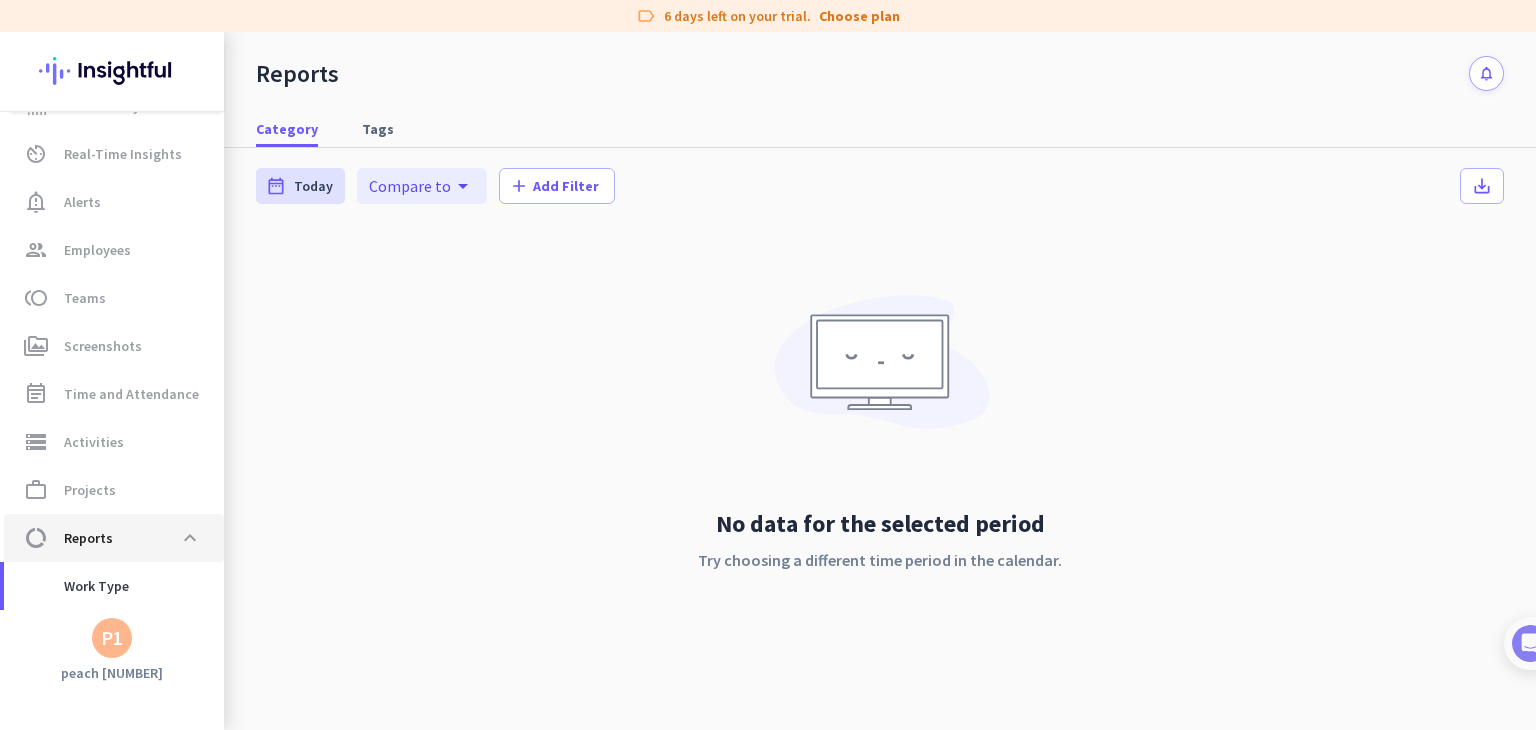 scroll, scrollTop: 174, scrollLeft: 0, axis: vertical 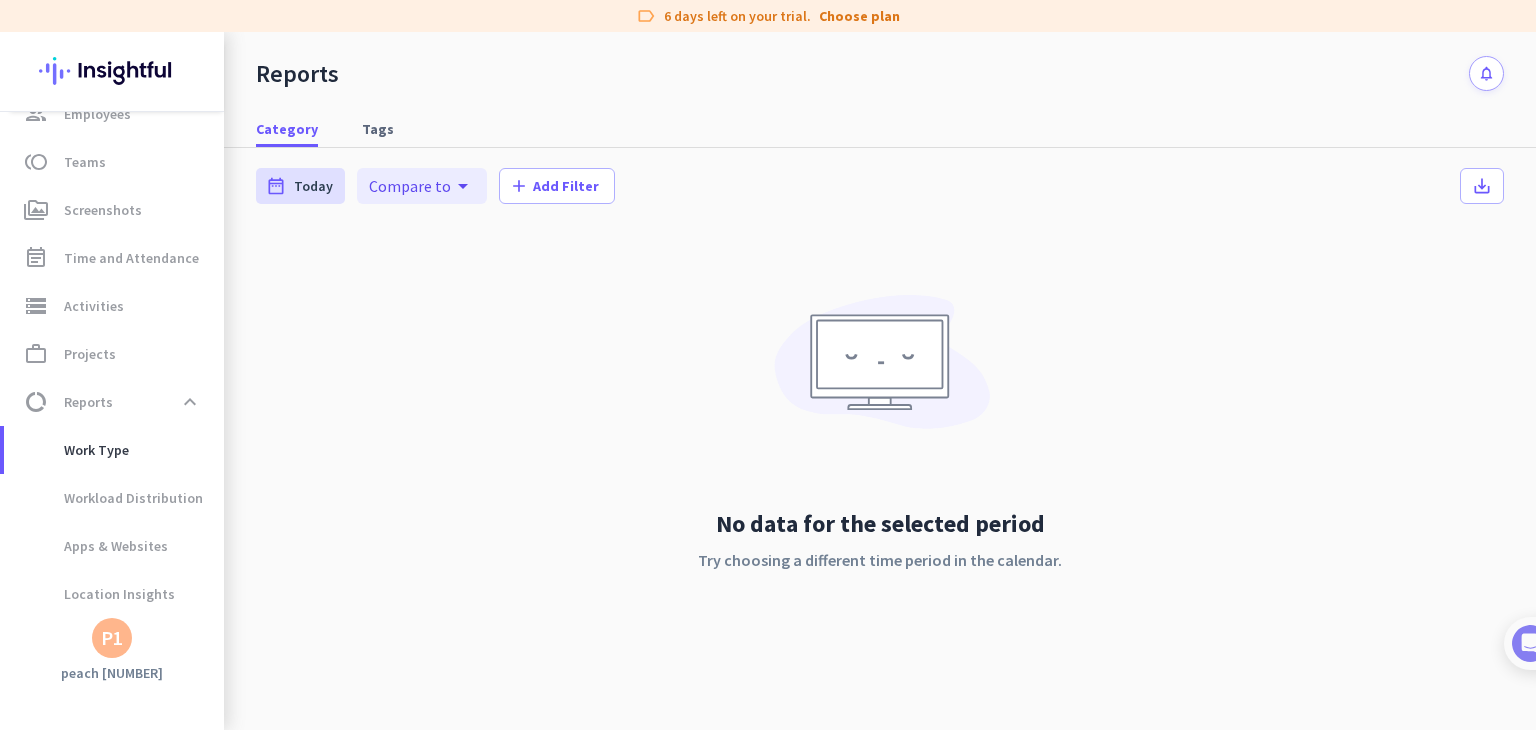 click on "No data for the selected period Try choosing a different time period in the calendar." 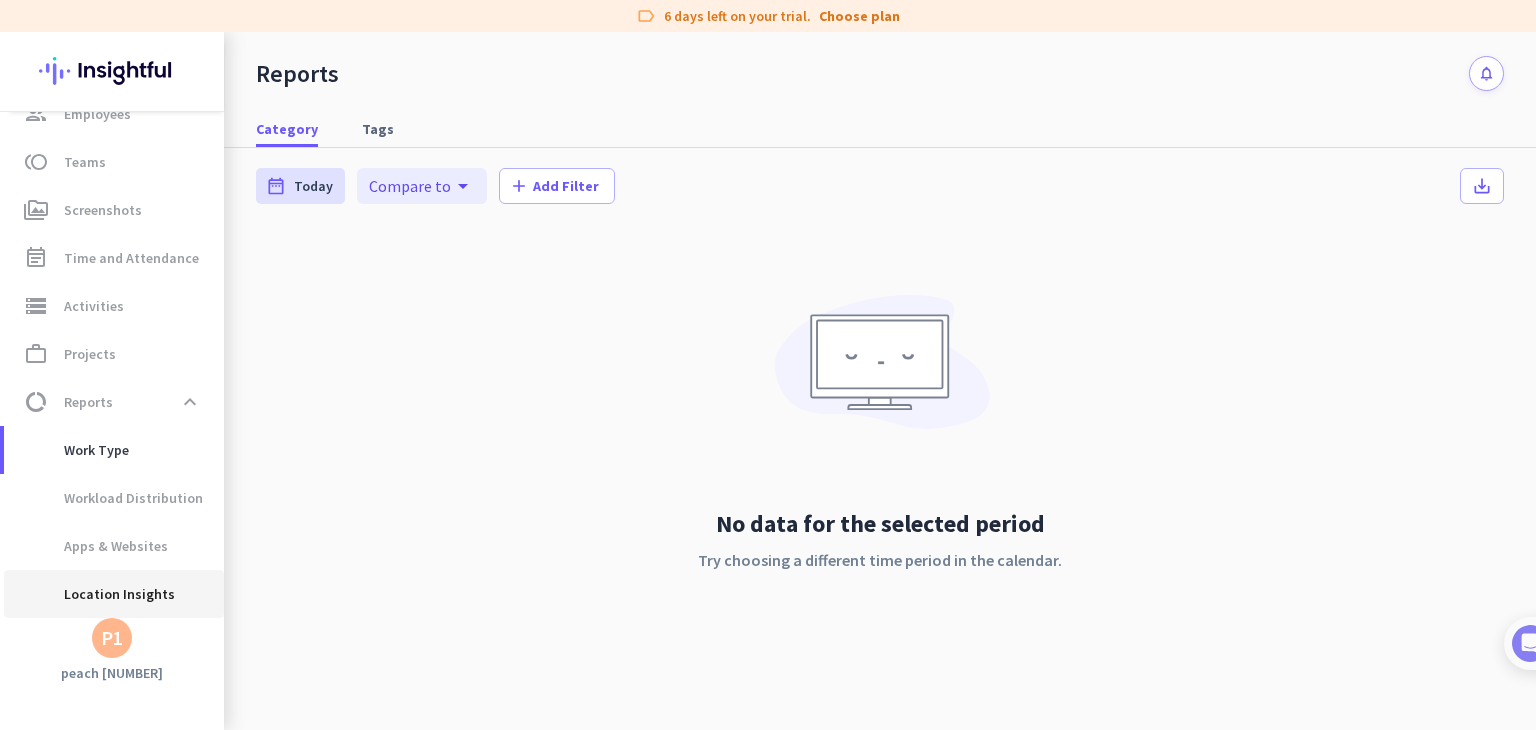 click on "Location Insights" 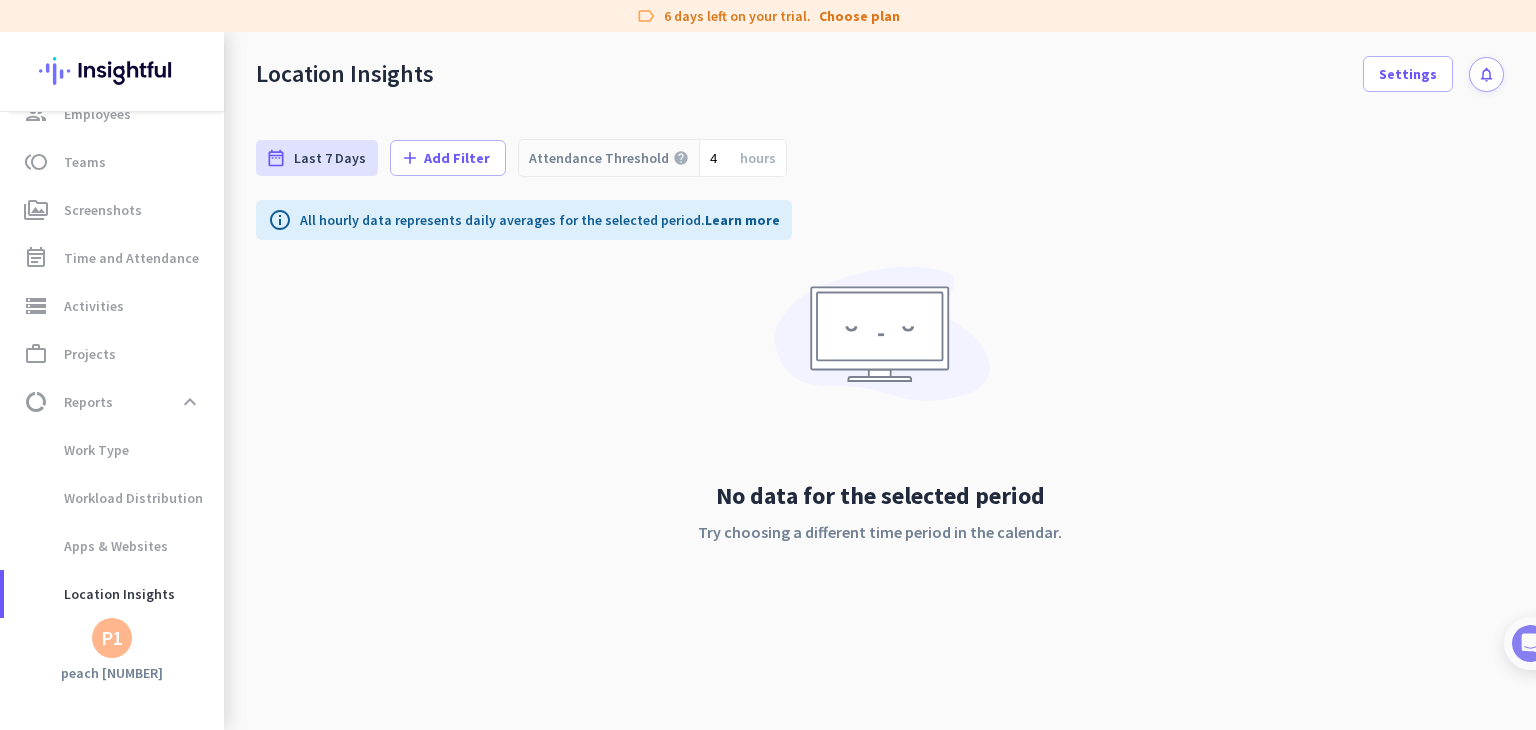 click on "P1" 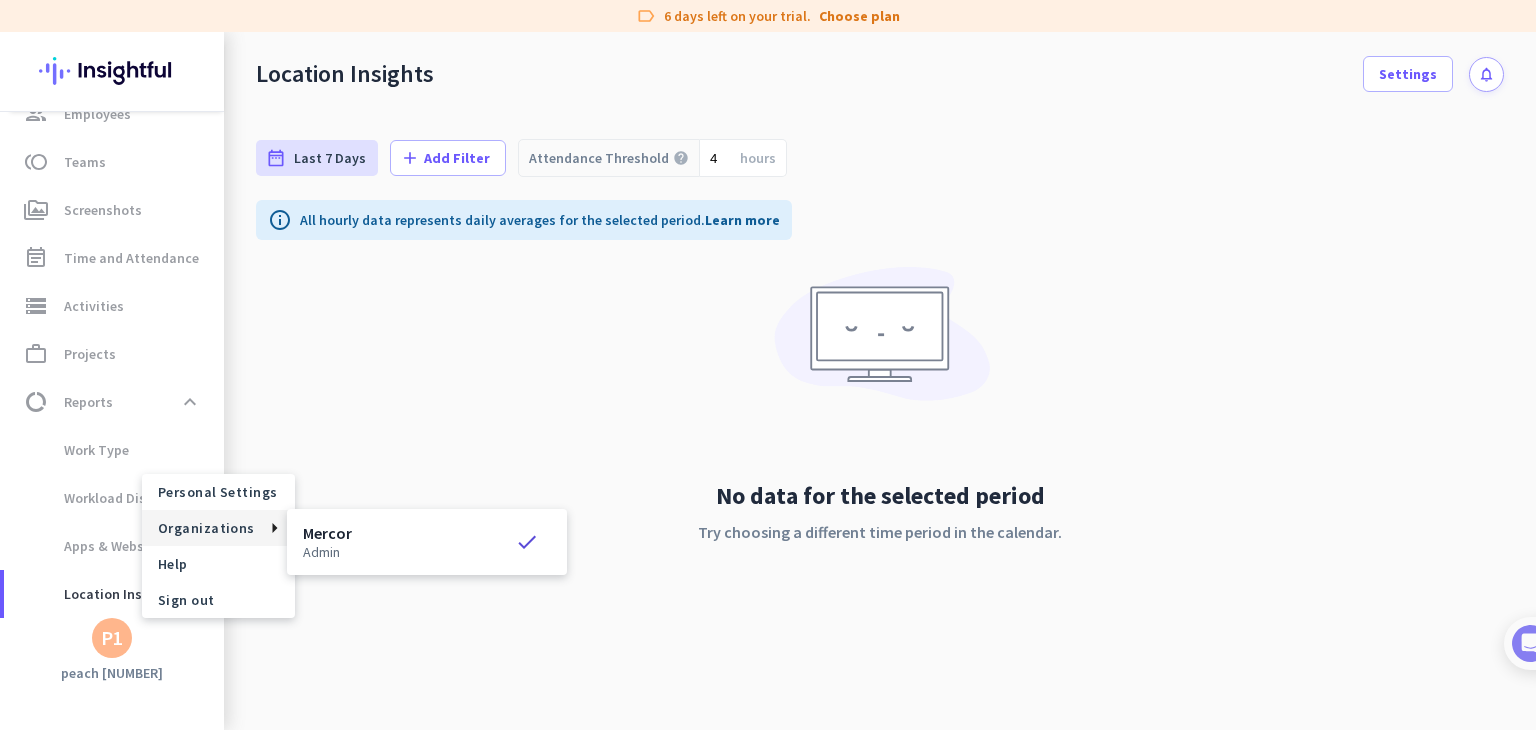 click on "Mercor" at bounding box center [327, 533] 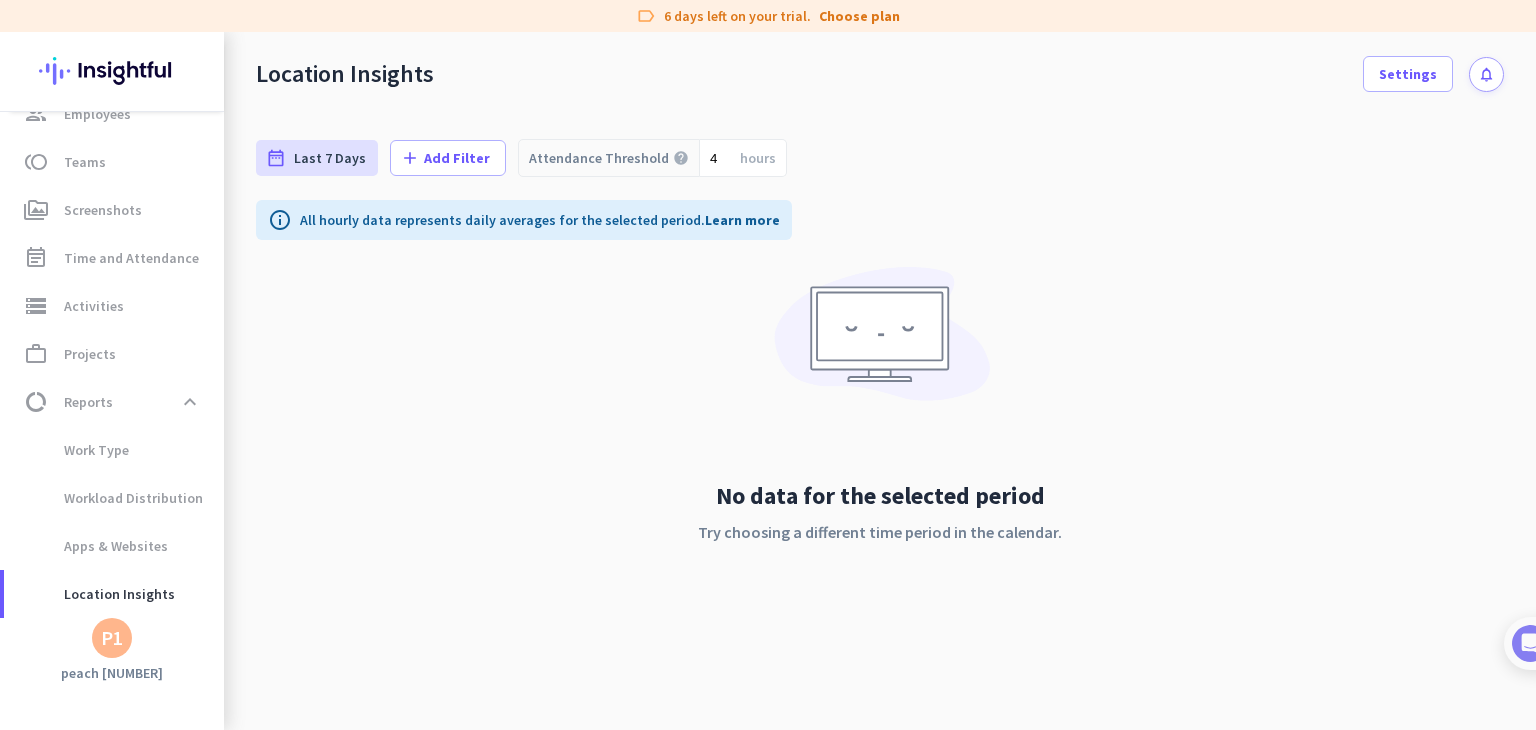 click on "P1" 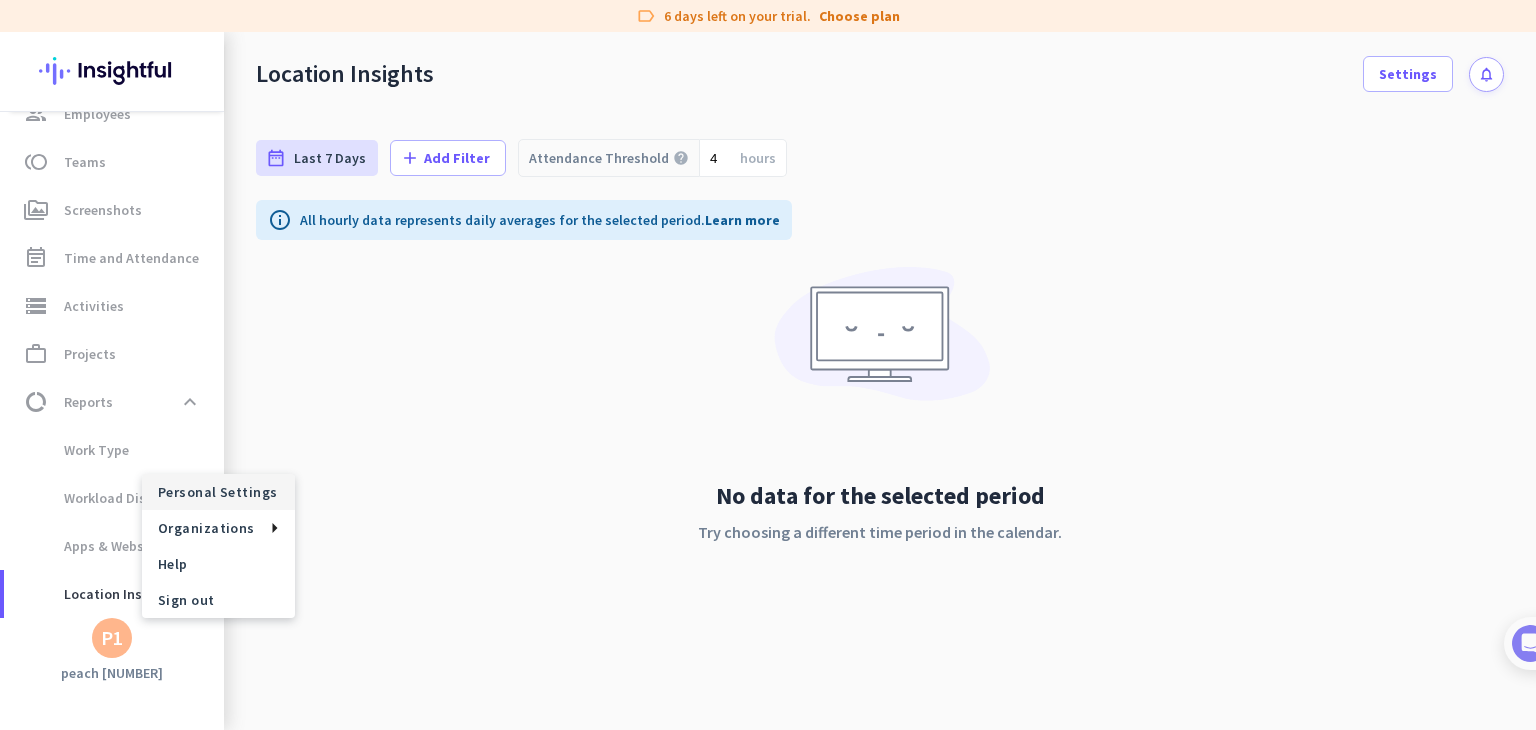 click on "Personal Settings" at bounding box center [218, 492] 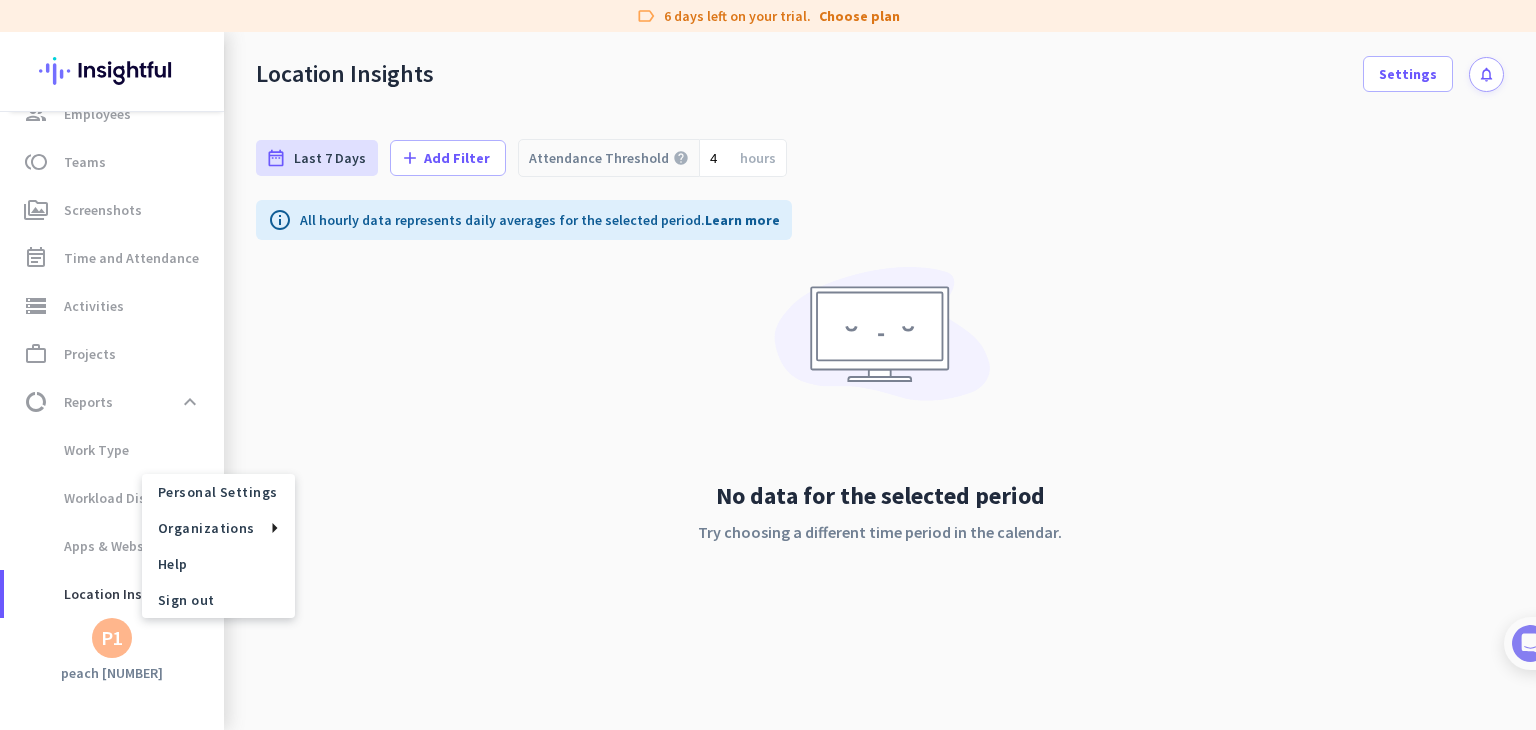 type on "Mon, Aug 4 - Mon, Aug 4" 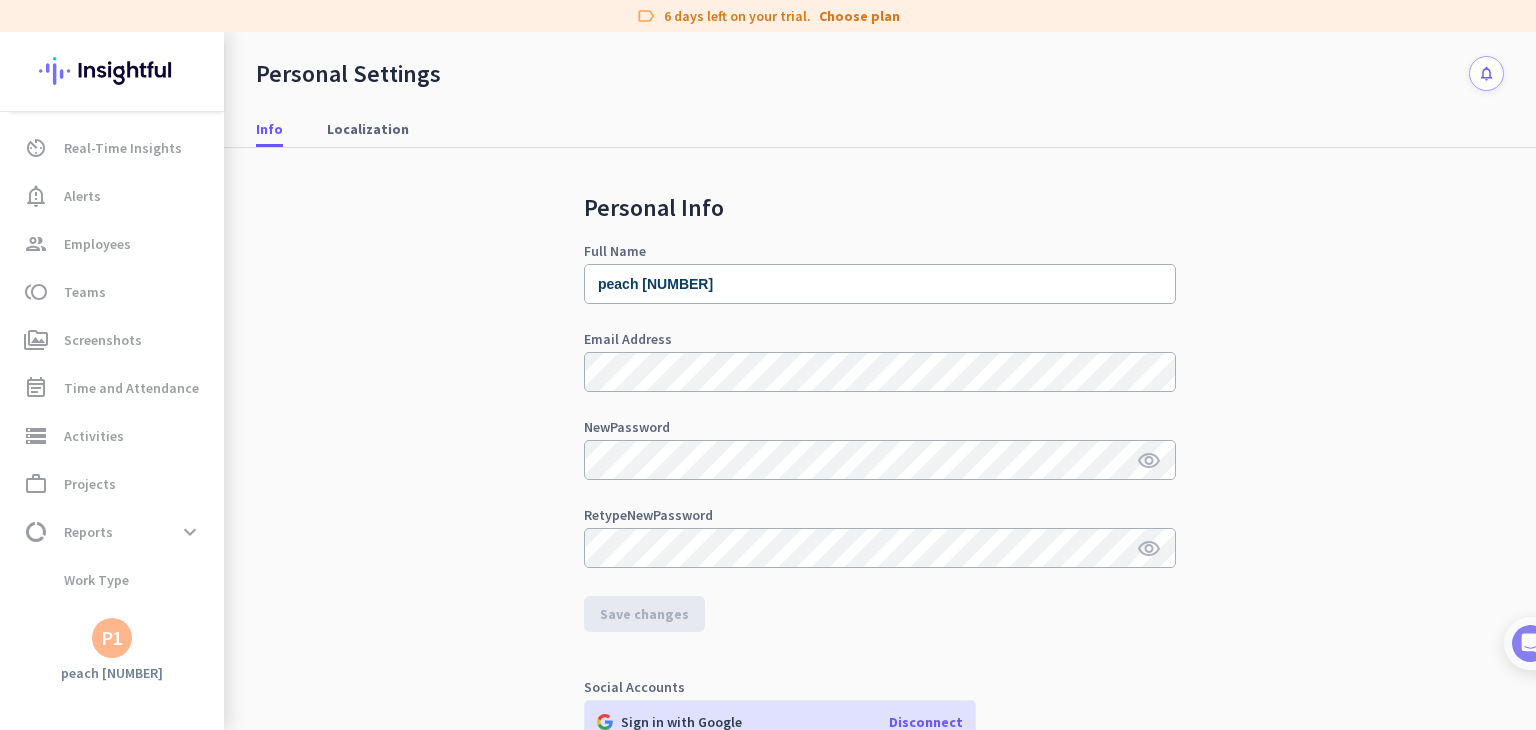 scroll, scrollTop: 38, scrollLeft: 0, axis: vertical 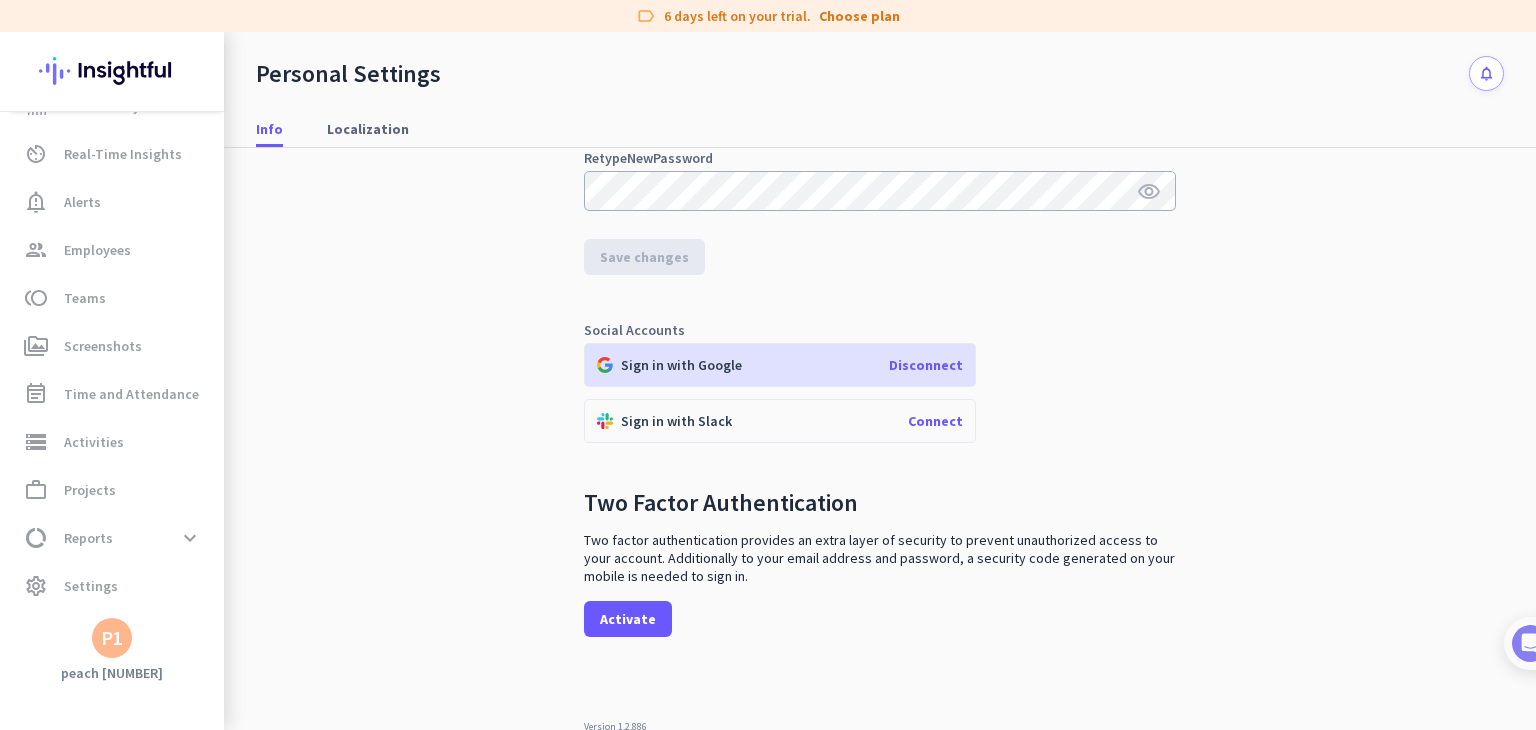 click on "Connect" 